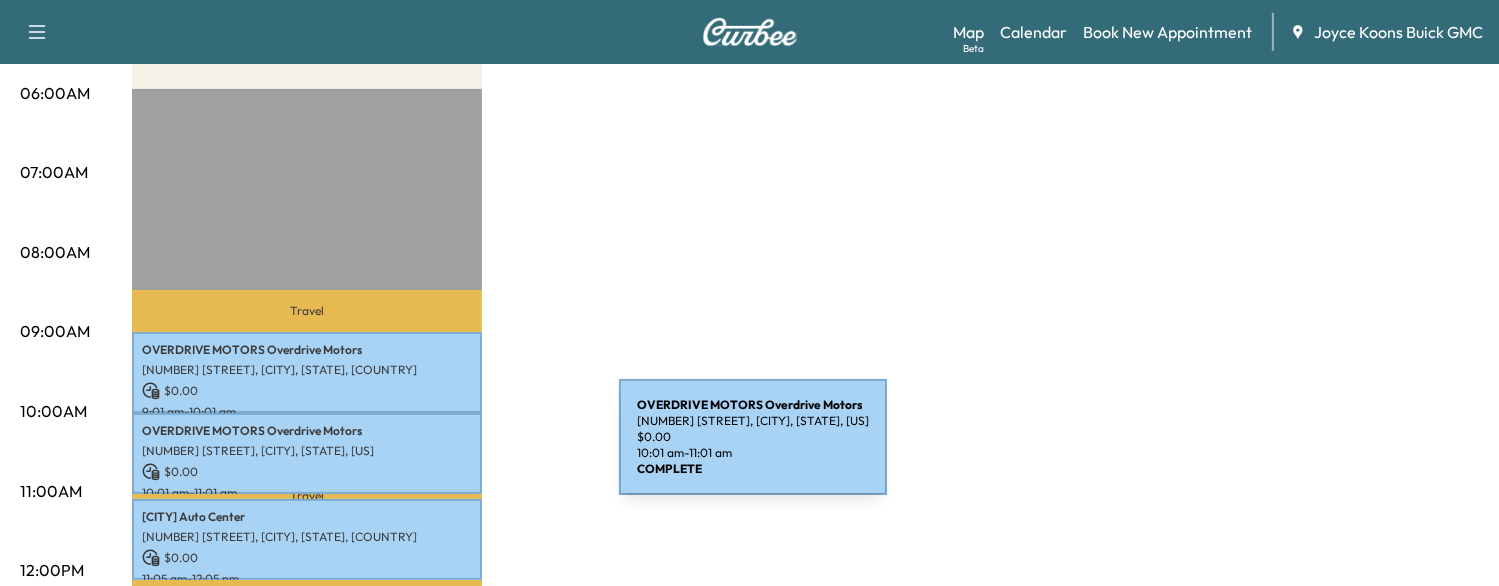 scroll, scrollTop: 0, scrollLeft: 0, axis: both 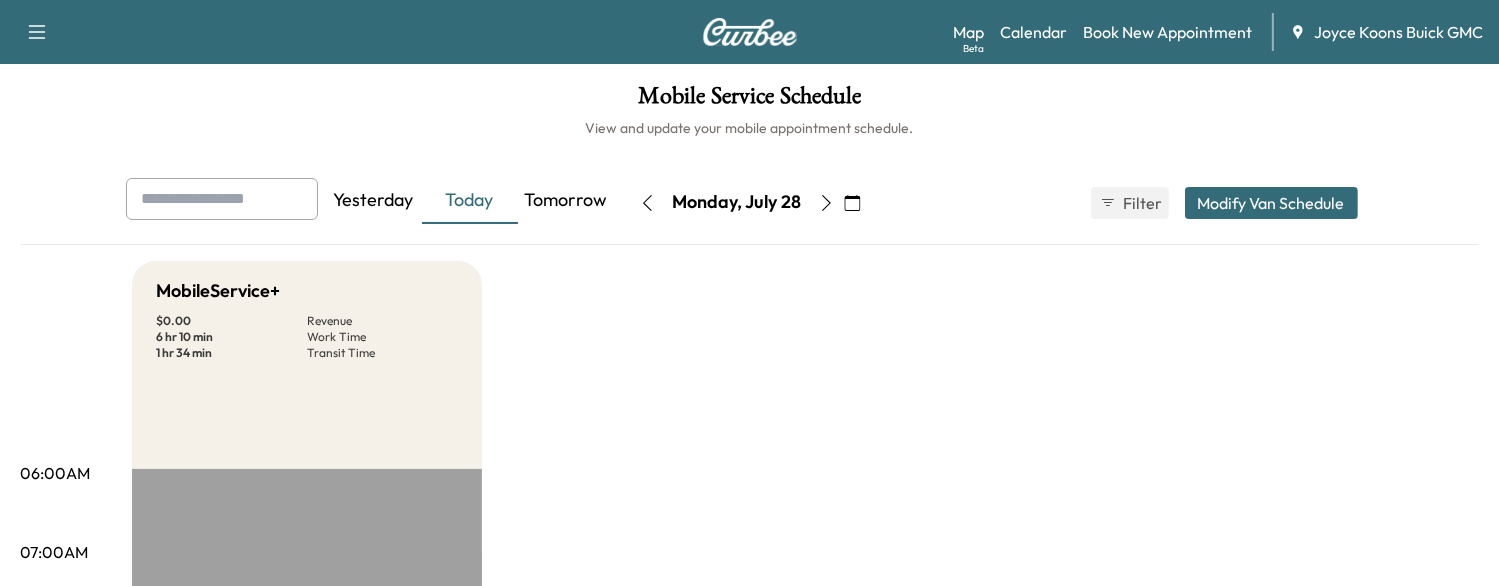 click on "Tomorrow" at bounding box center [566, 201] 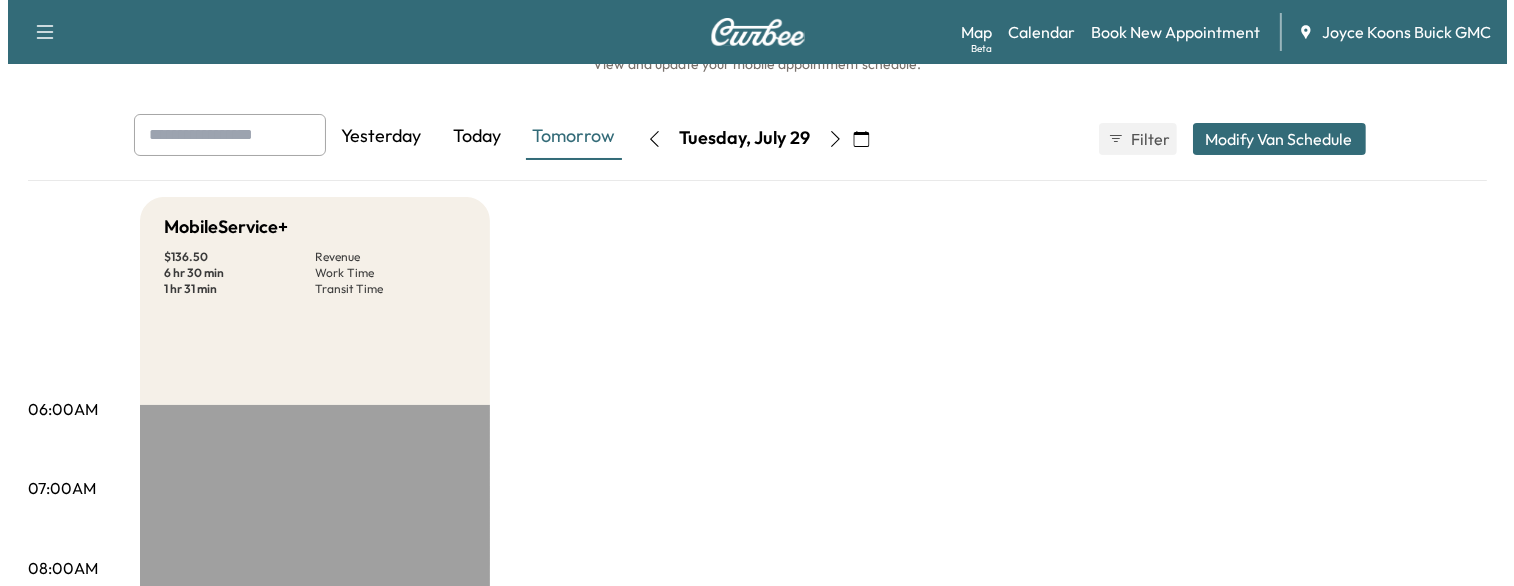 scroll, scrollTop: 0, scrollLeft: 0, axis: both 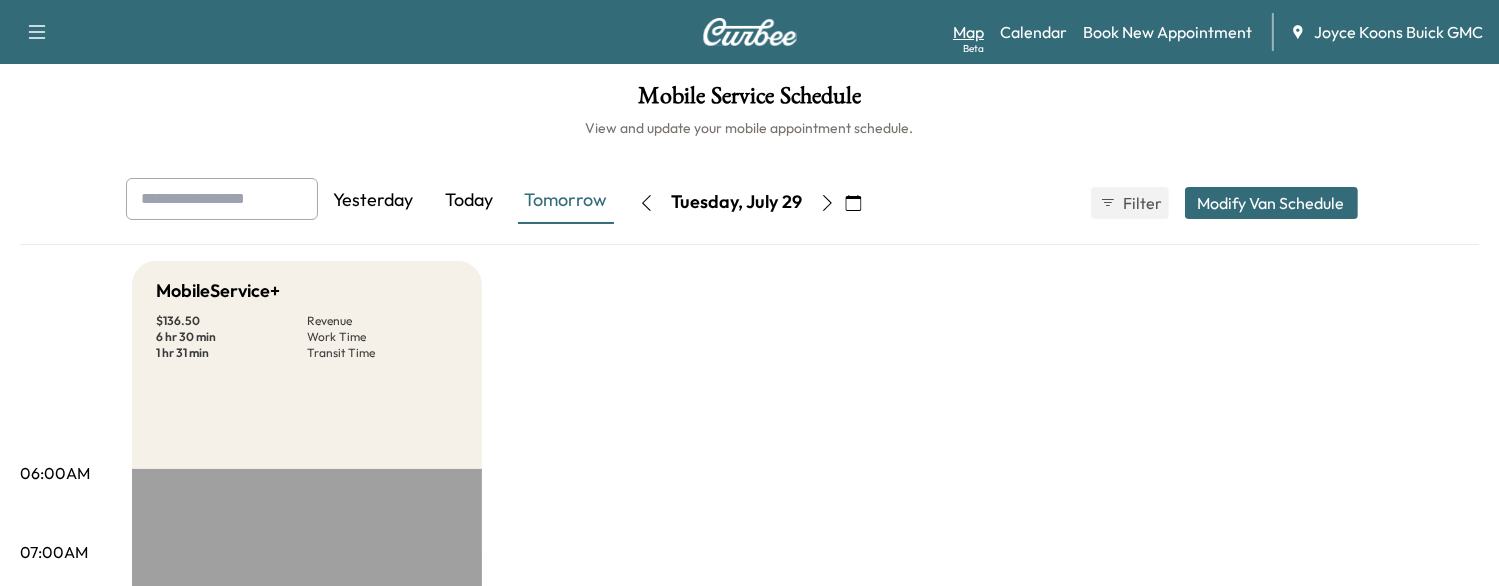 click on "Map Beta" at bounding box center (968, 32) 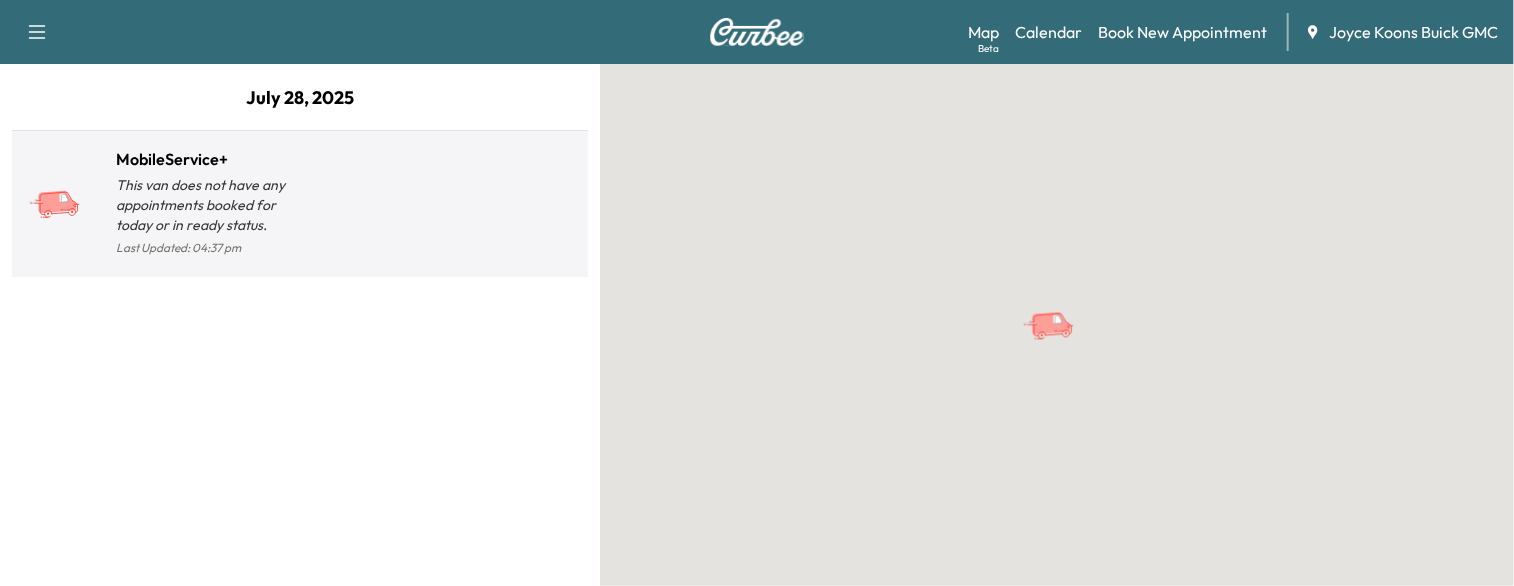click at bounding box center (440, 212) 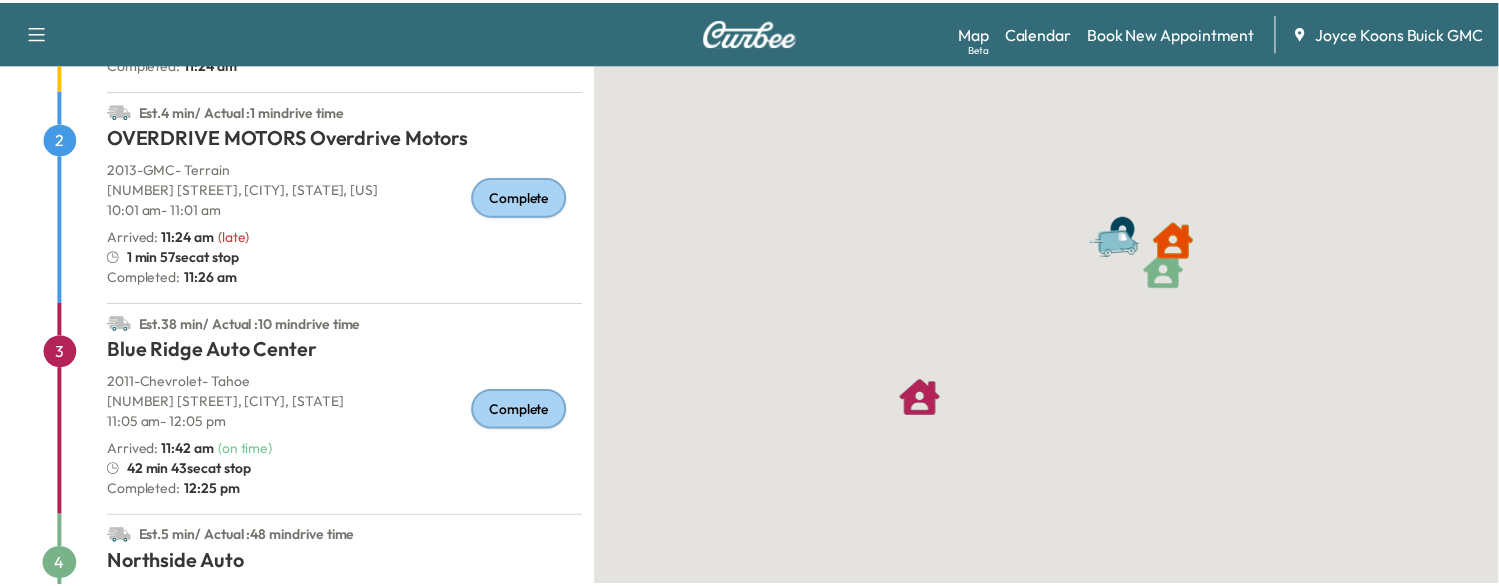 scroll, scrollTop: 0, scrollLeft: 0, axis: both 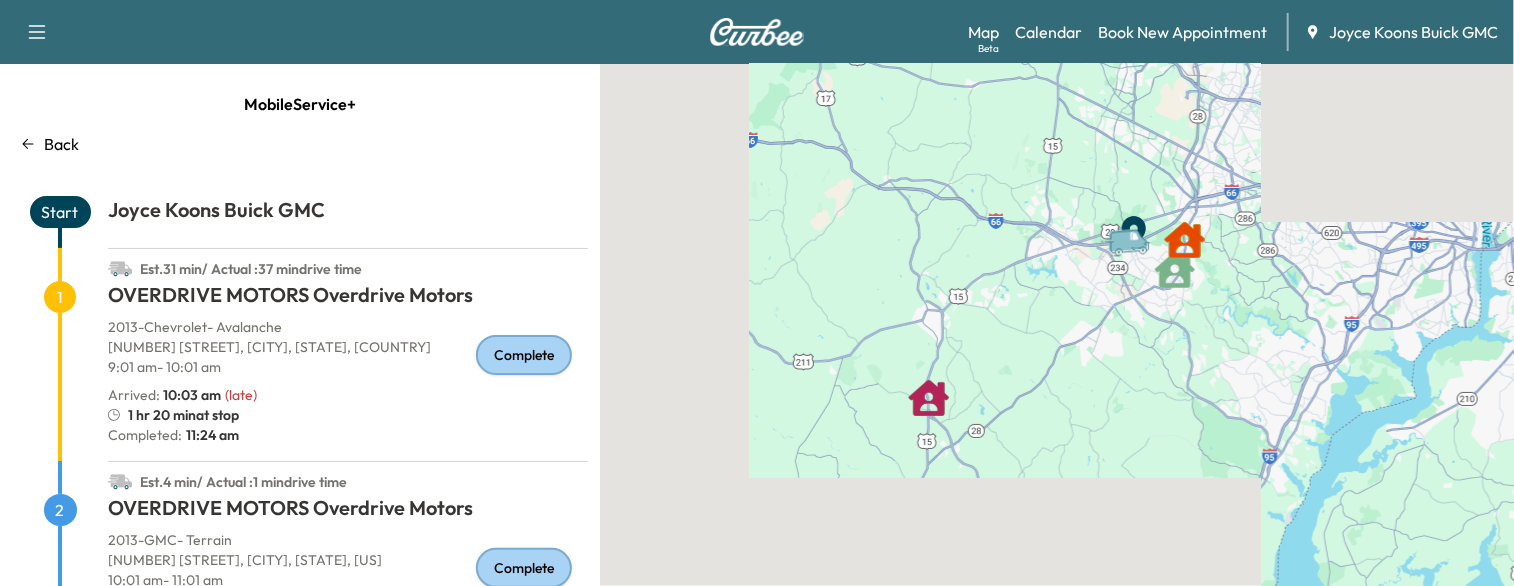 click on "Back" at bounding box center (300, 144) 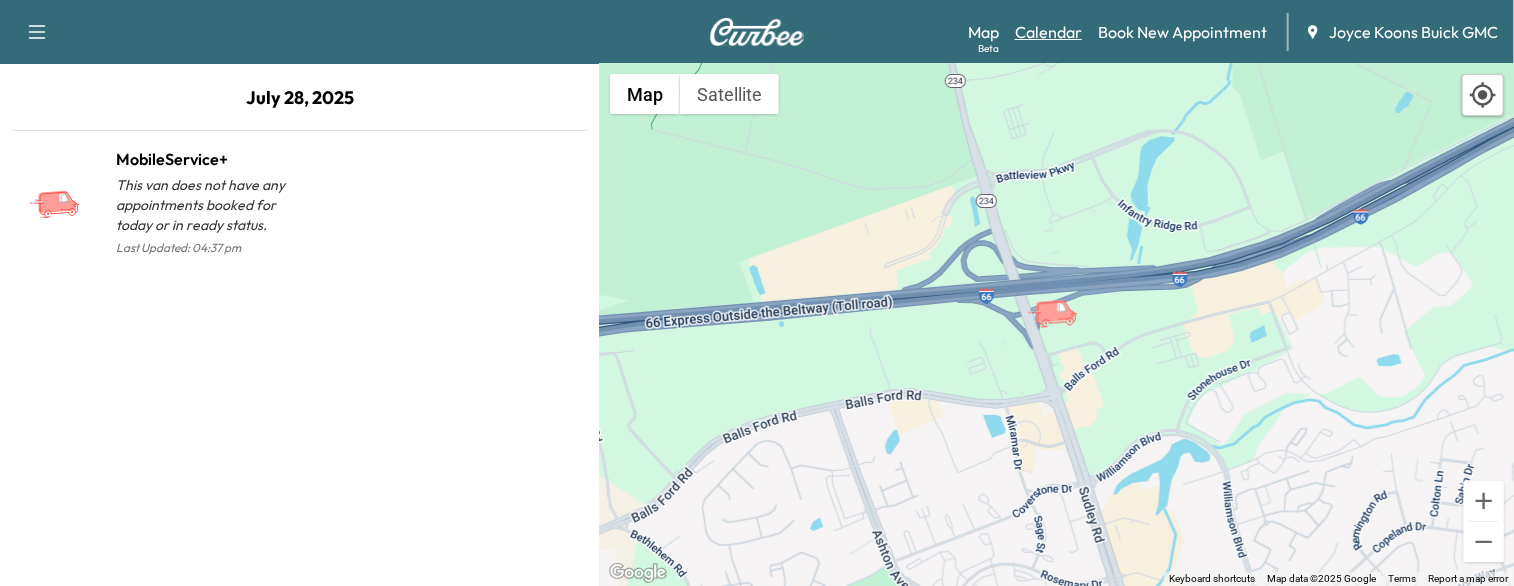 click on "Calendar" at bounding box center (1048, 32) 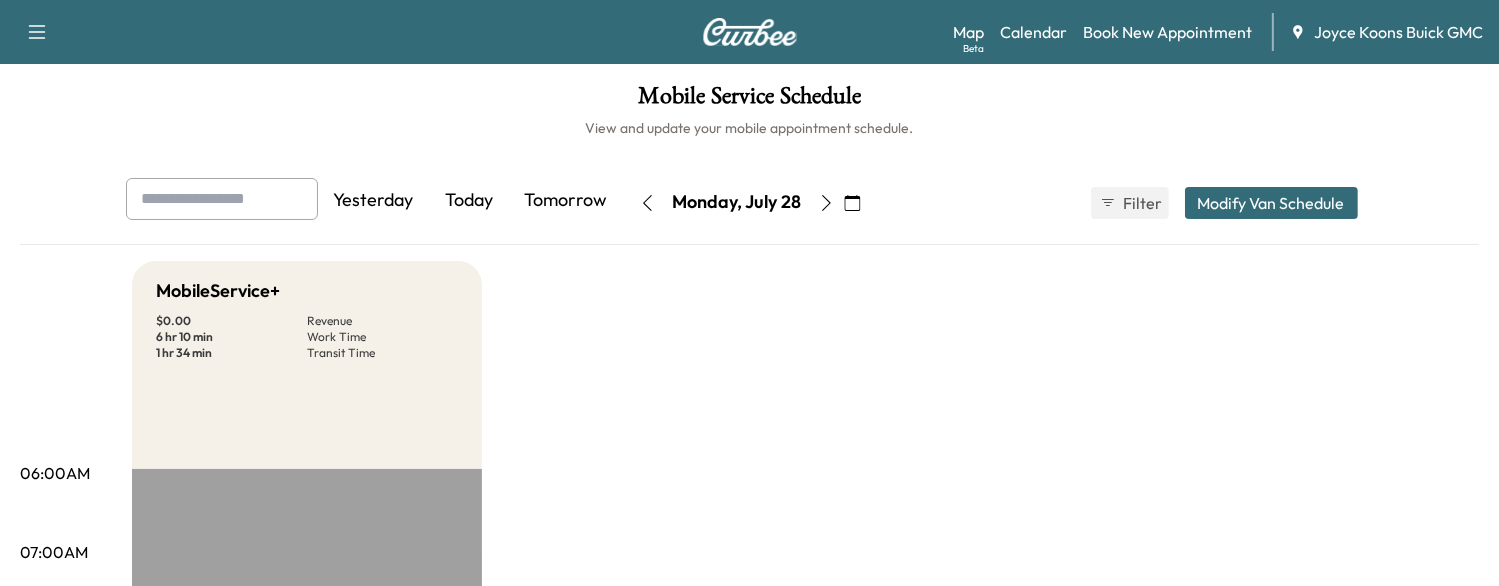 click at bounding box center (826, 203) 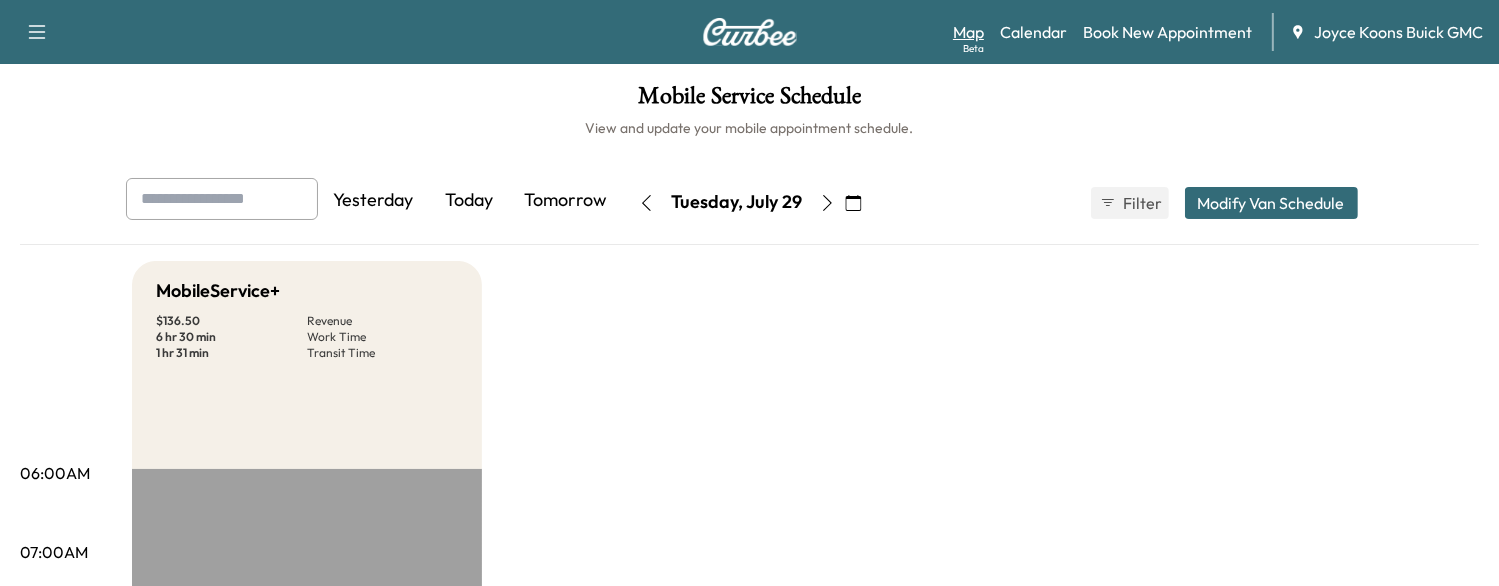 click on "Map Beta" at bounding box center (968, 32) 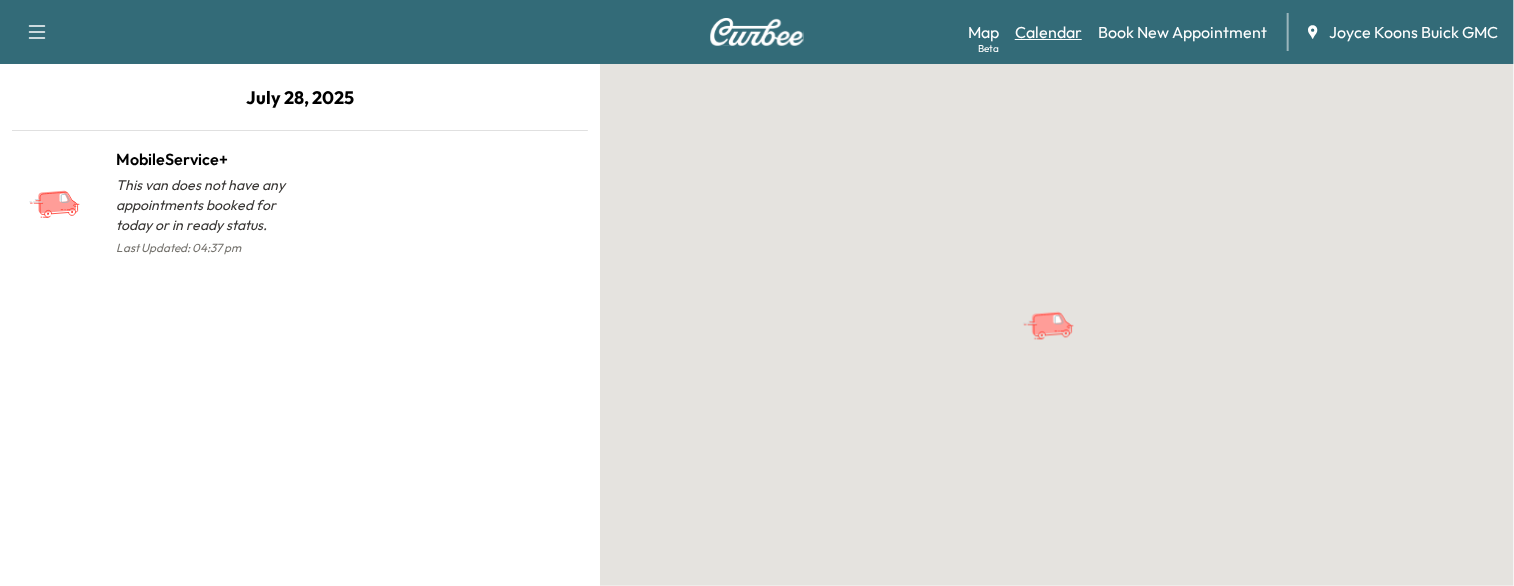 click on "Calendar" at bounding box center (1048, 32) 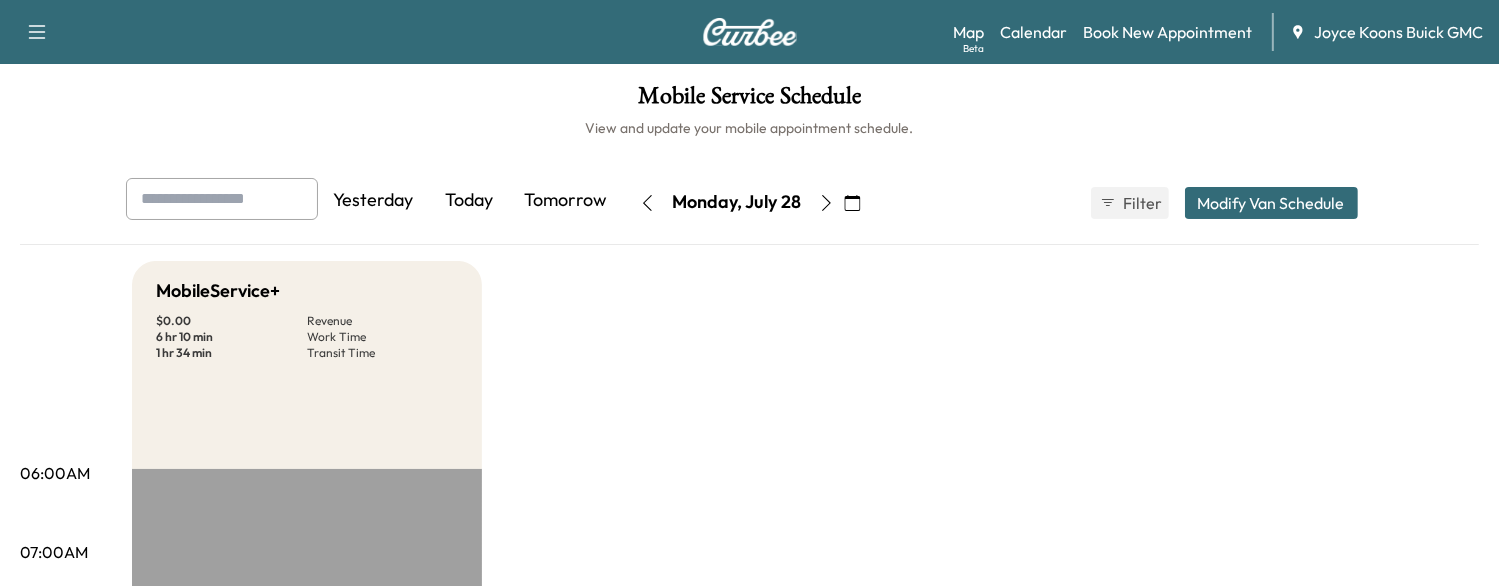 click 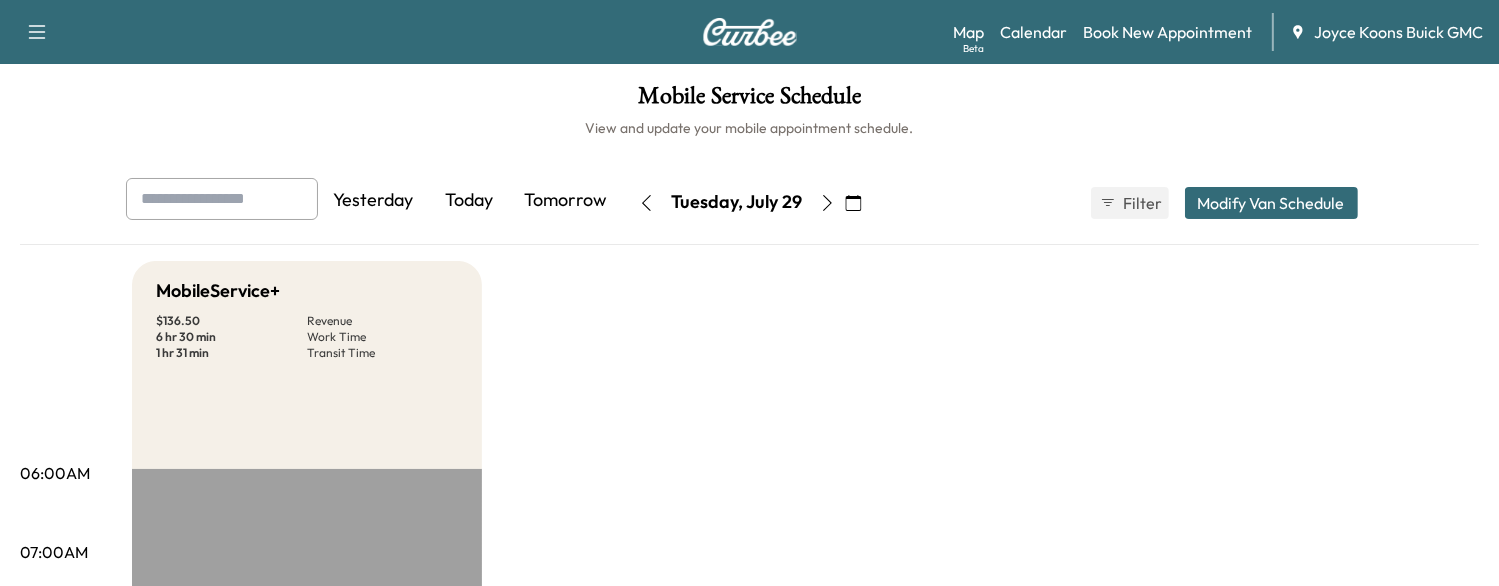 click 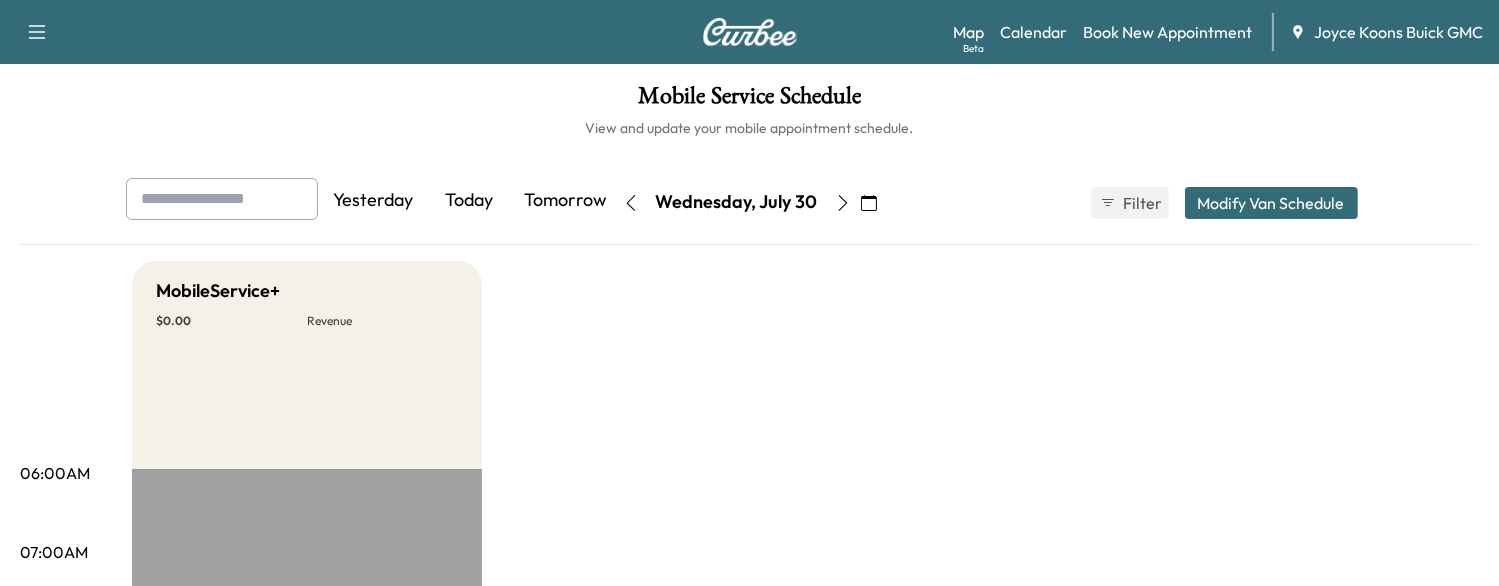 click at bounding box center [631, 203] 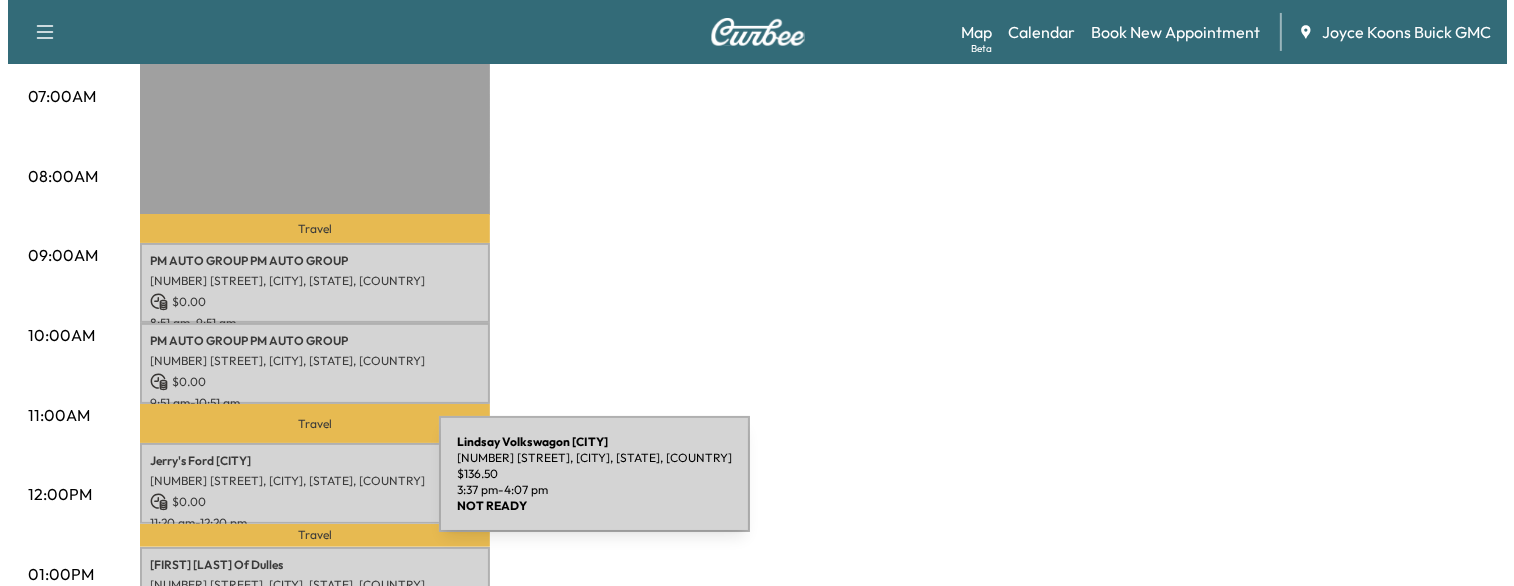 scroll, scrollTop: 456, scrollLeft: 0, axis: vertical 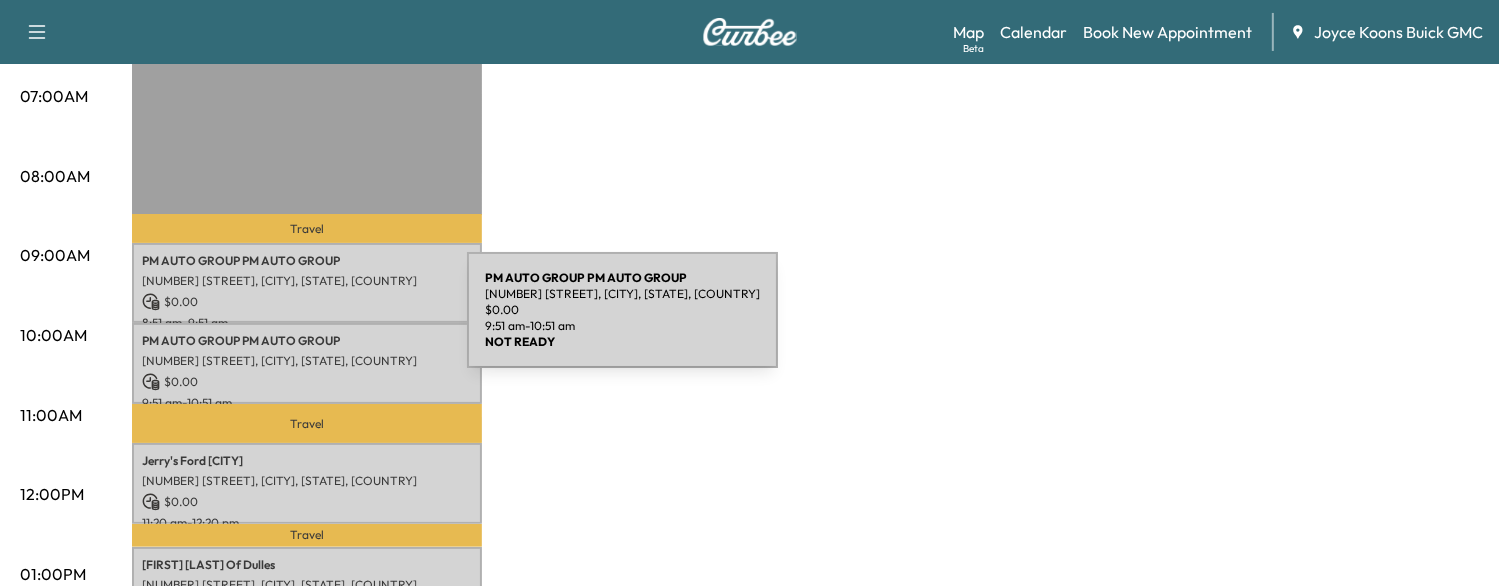 click on "PM AUTO GROUP    PM AUTO GROUP  [NUMBER] [STREET], [CITY], [STATE], [POSTAL_CODE], [COUNTRY]   $ 0.00 9:51 am  -  10:51 am" at bounding box center [307, 363] 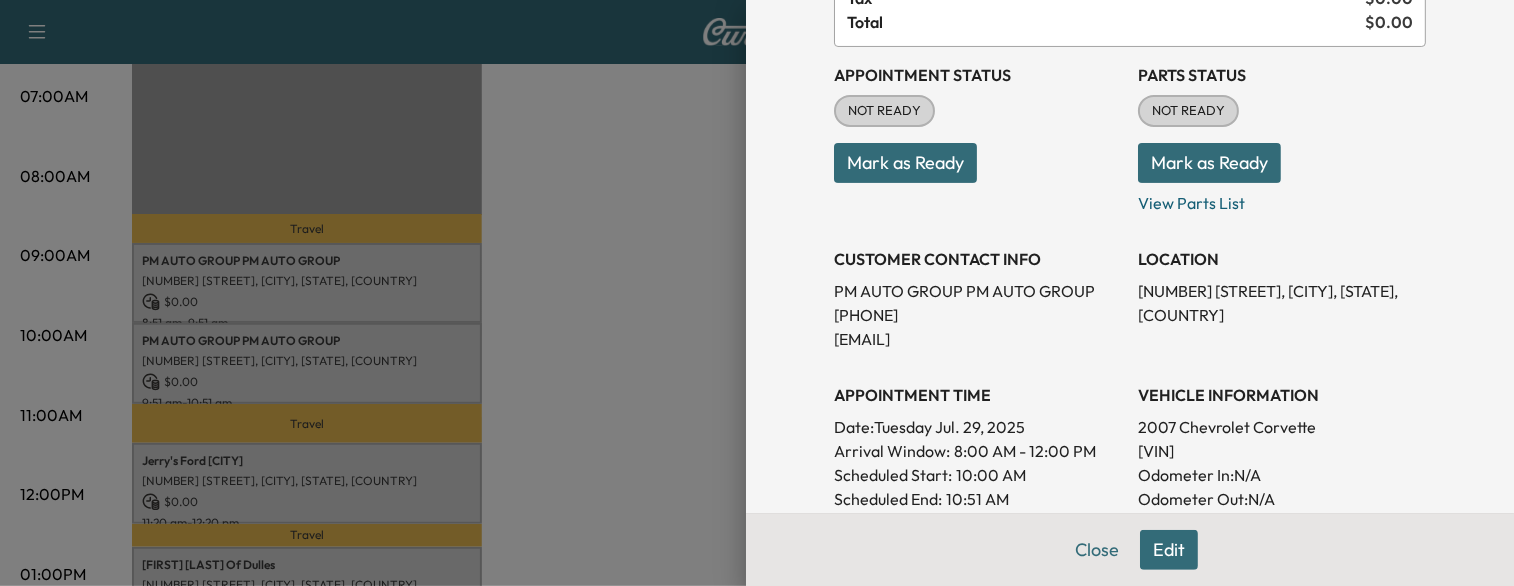 scroll, scrollTop: 196, scrollLeft: 0, axis: vertical 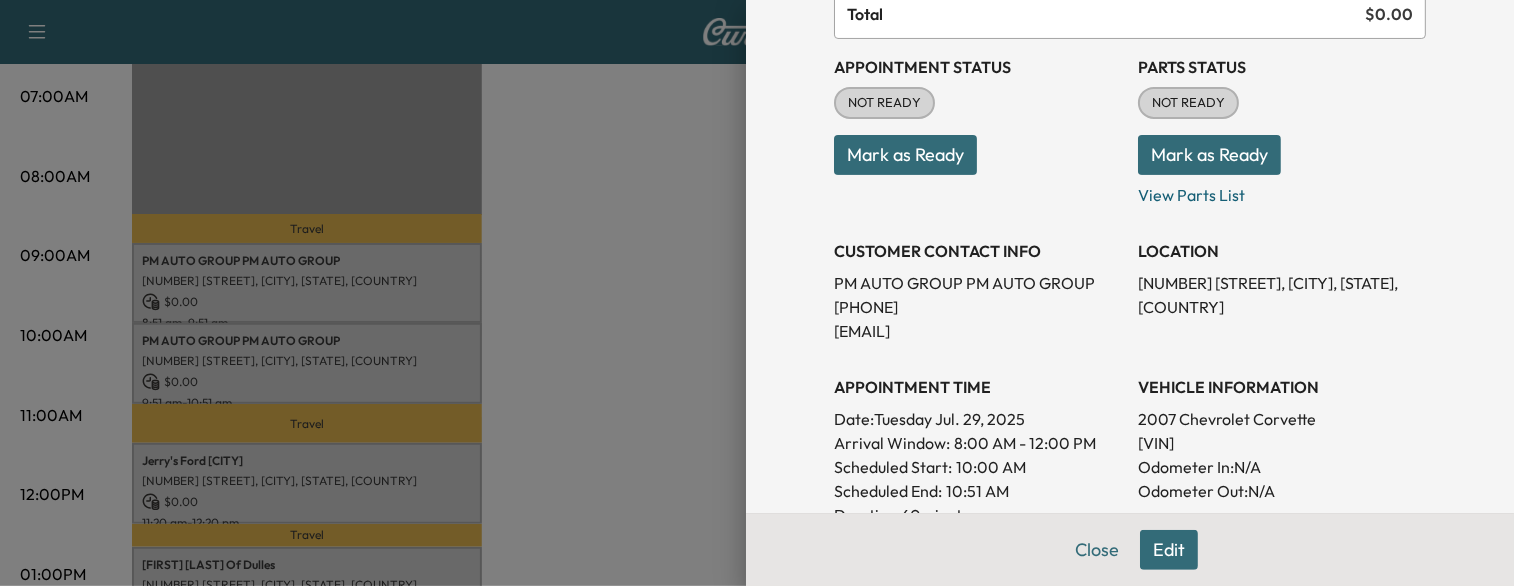 click at bounding box center [757, 293] 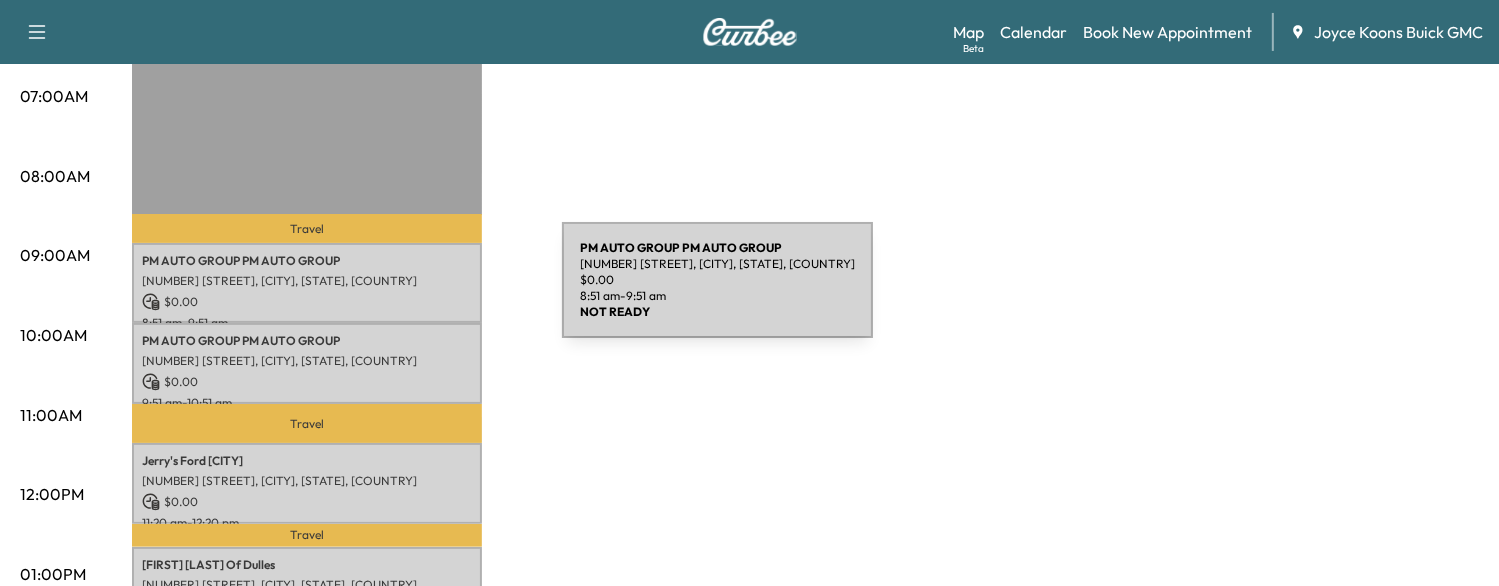 click on "$ 0.00" at bounding box center (307, 302) 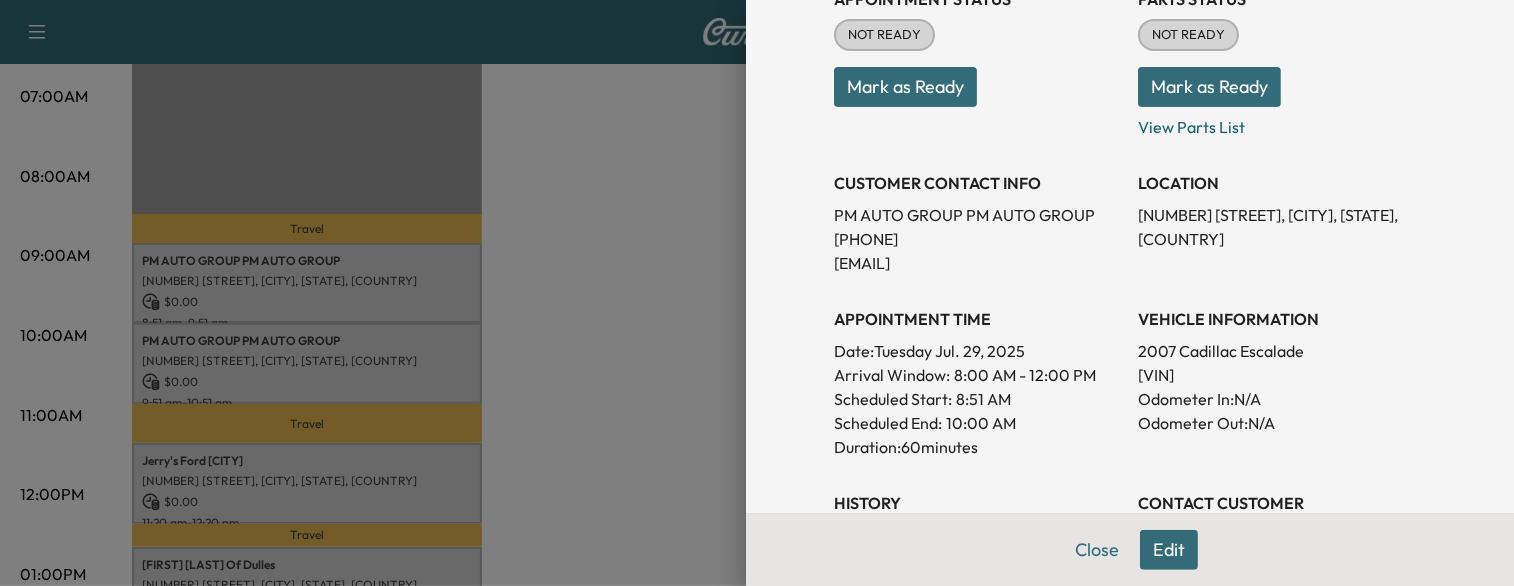 scroll, scrollTop: 271, scrollLeft: 0, axis: vertical 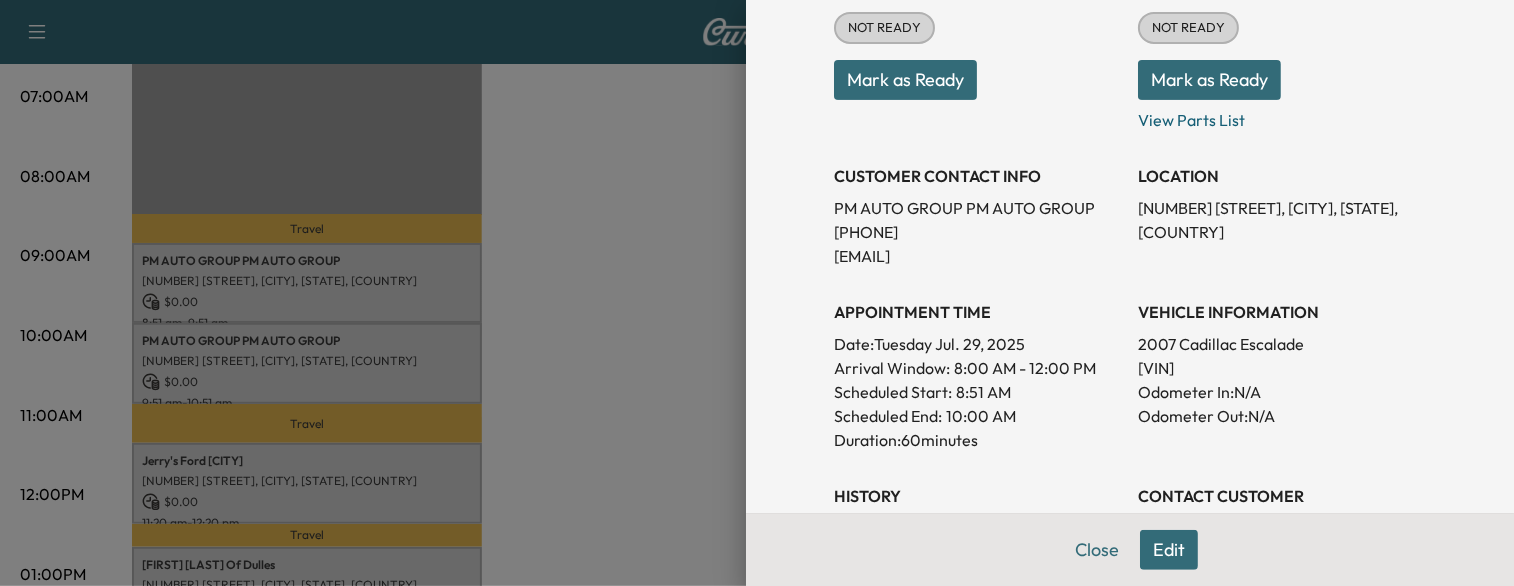 drag, startPoint x: 500, startPoint y: 317, endPoint x: 417, endPoint y: 345, distance: 87.595665 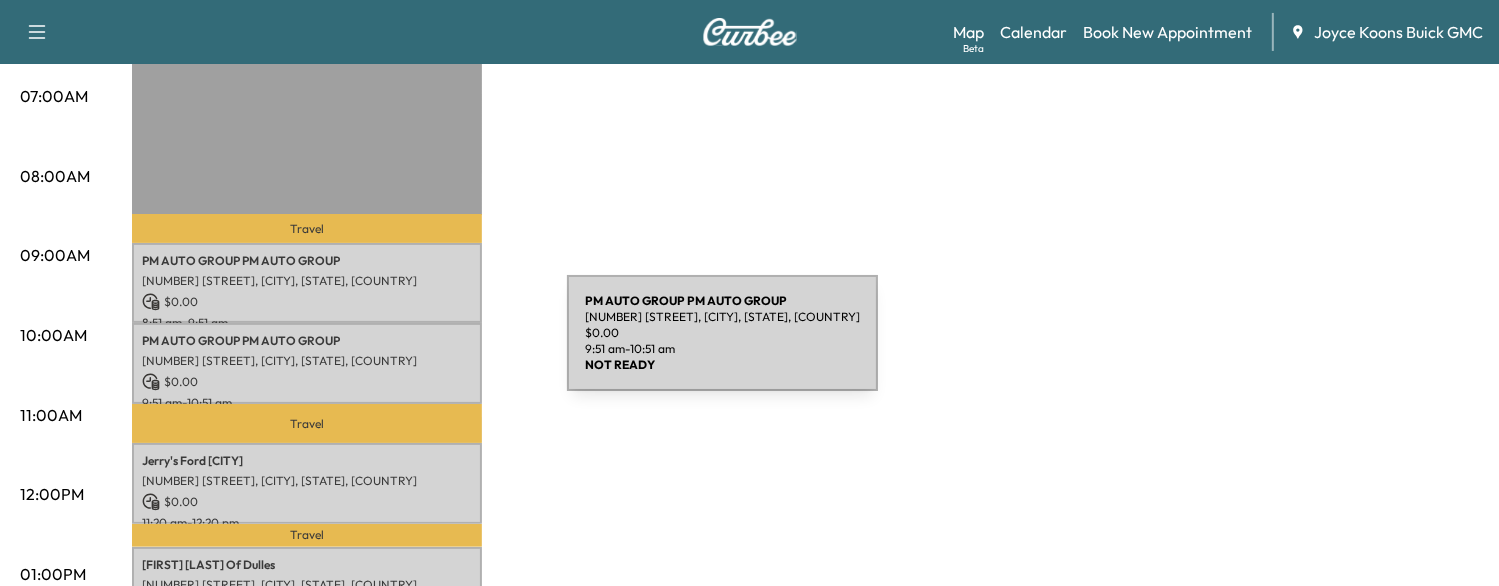 click on "PM AUTO GROUP    PM AUTO GROUP  [NUMBER] [STREET], [CITY], [STATE], [POSTAL_CODE], [COUNTRY]   $ 0.00 9:51 am  -  10:51 am" at bounding box center [307, 363] 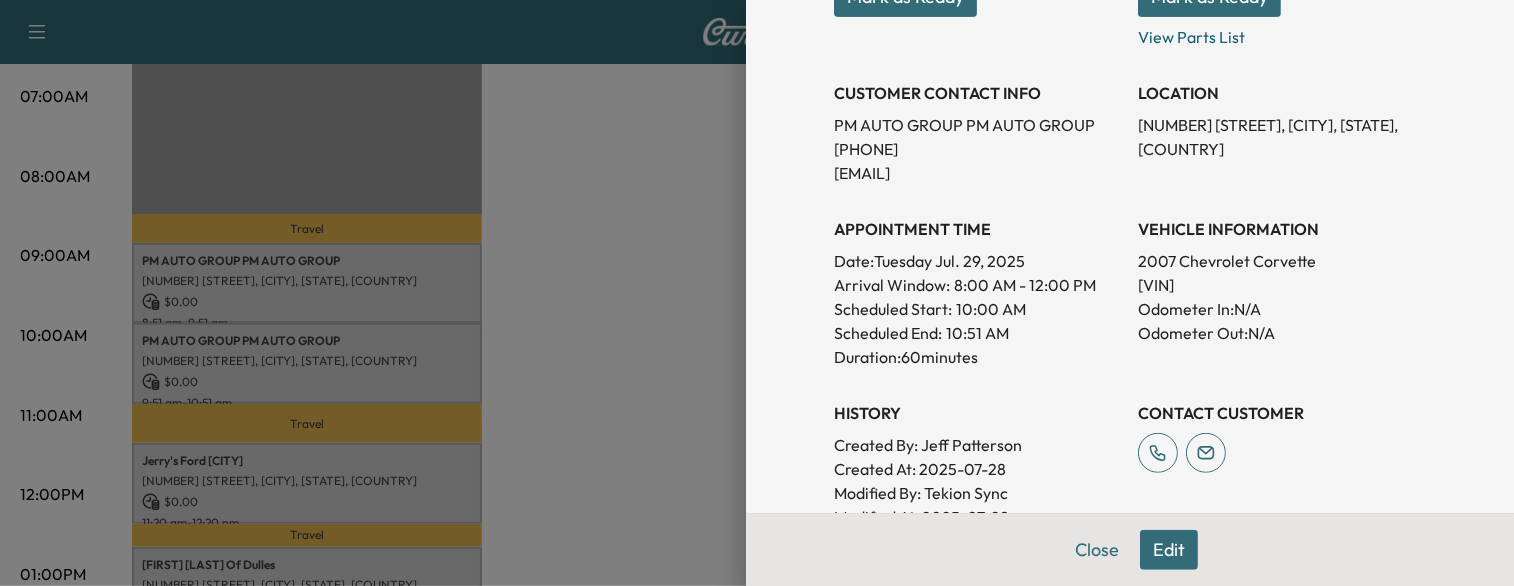 scroll, scrollTop: 360, scrollLeft: 0, axis: vertical 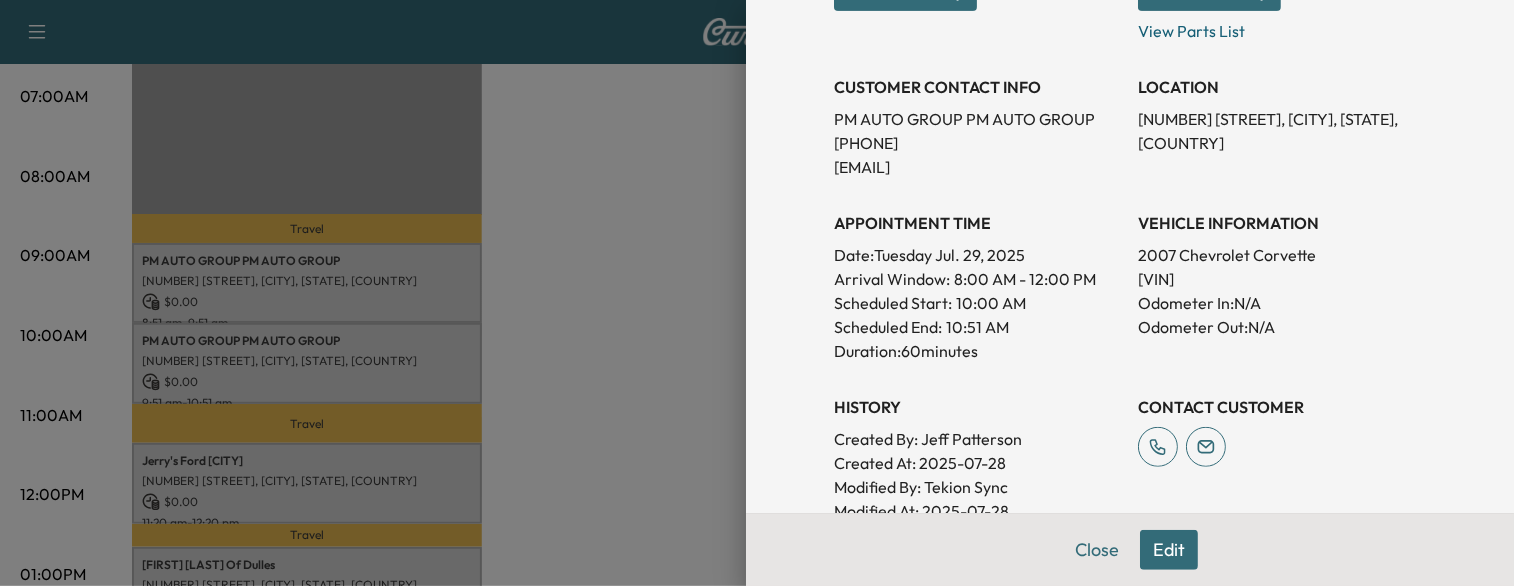 click on "[VIN]" at bounding box center (1282, 279) 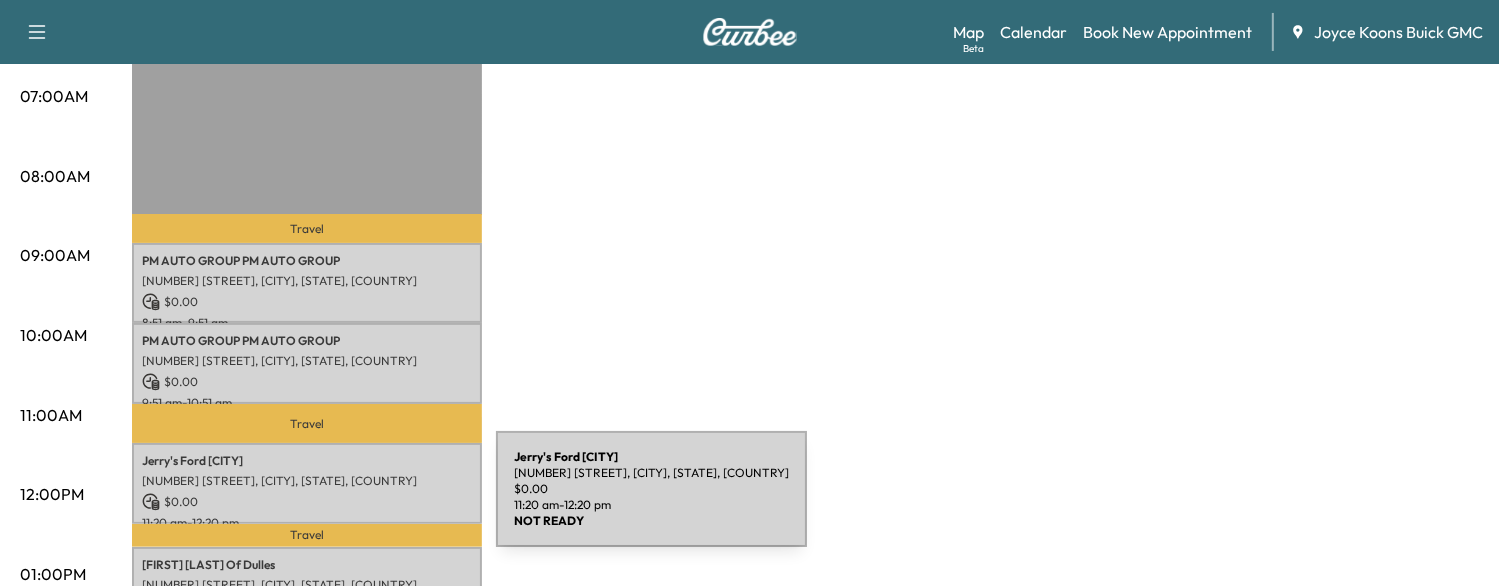 click on "$ 0.00" at bounding box center [307, 502] 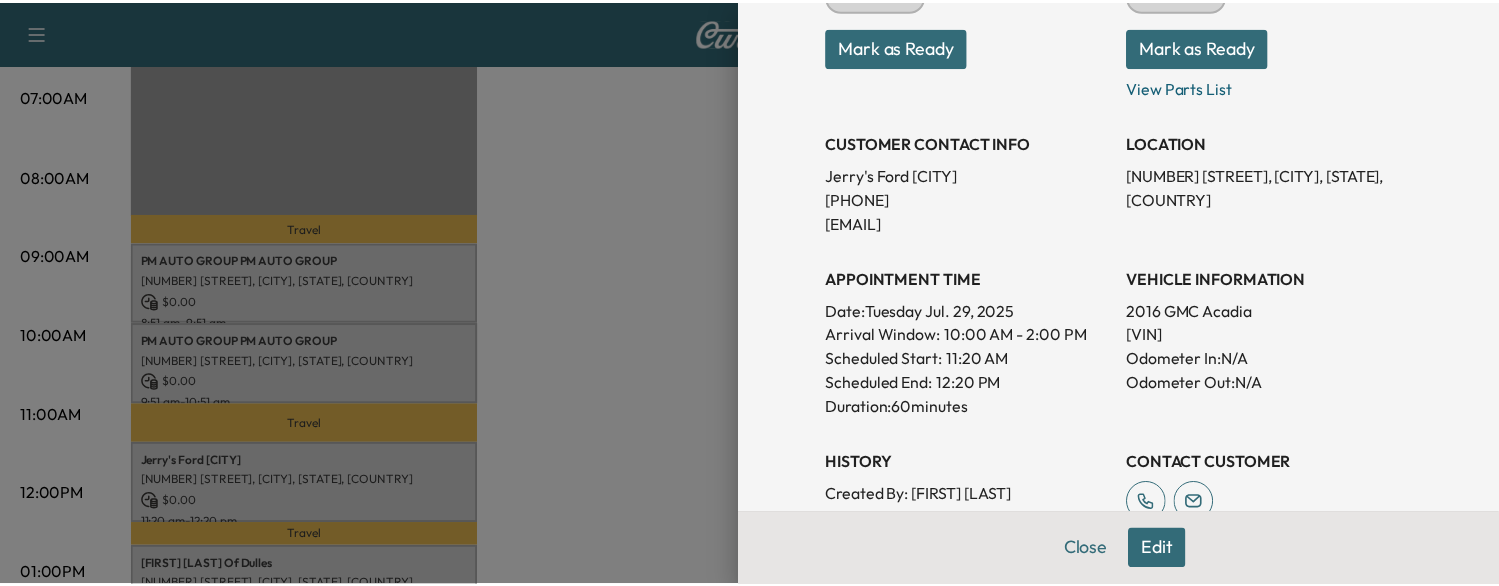 scroll, scrollTop: 318, scrollLeft: 0, axis: vertical 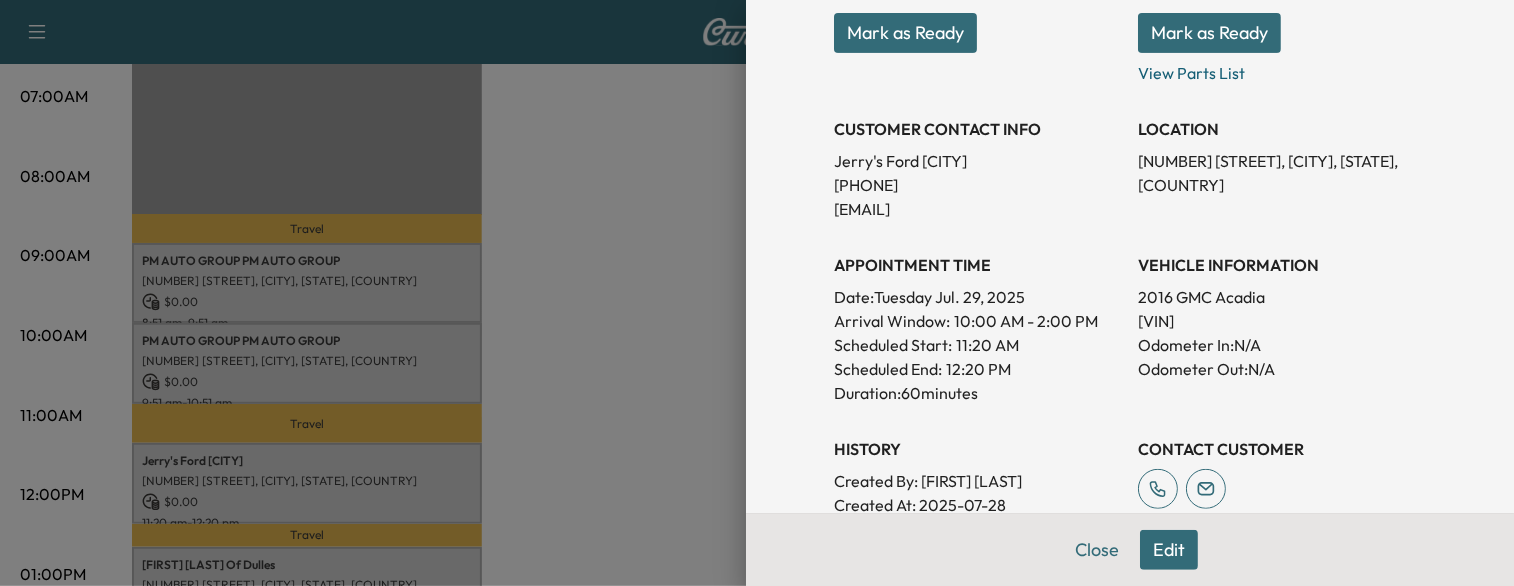 click at bounding box center (757, 293) 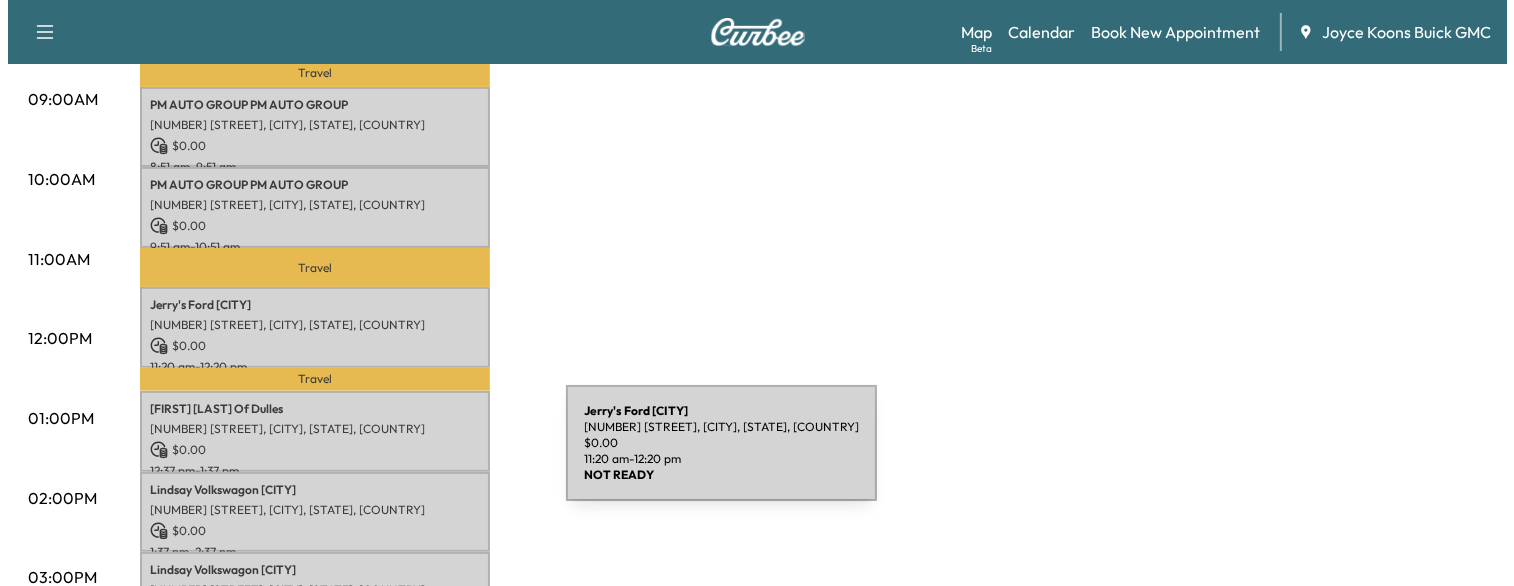 scroll, scrollTop: 624, scrollLeft: 0, axis: vertical 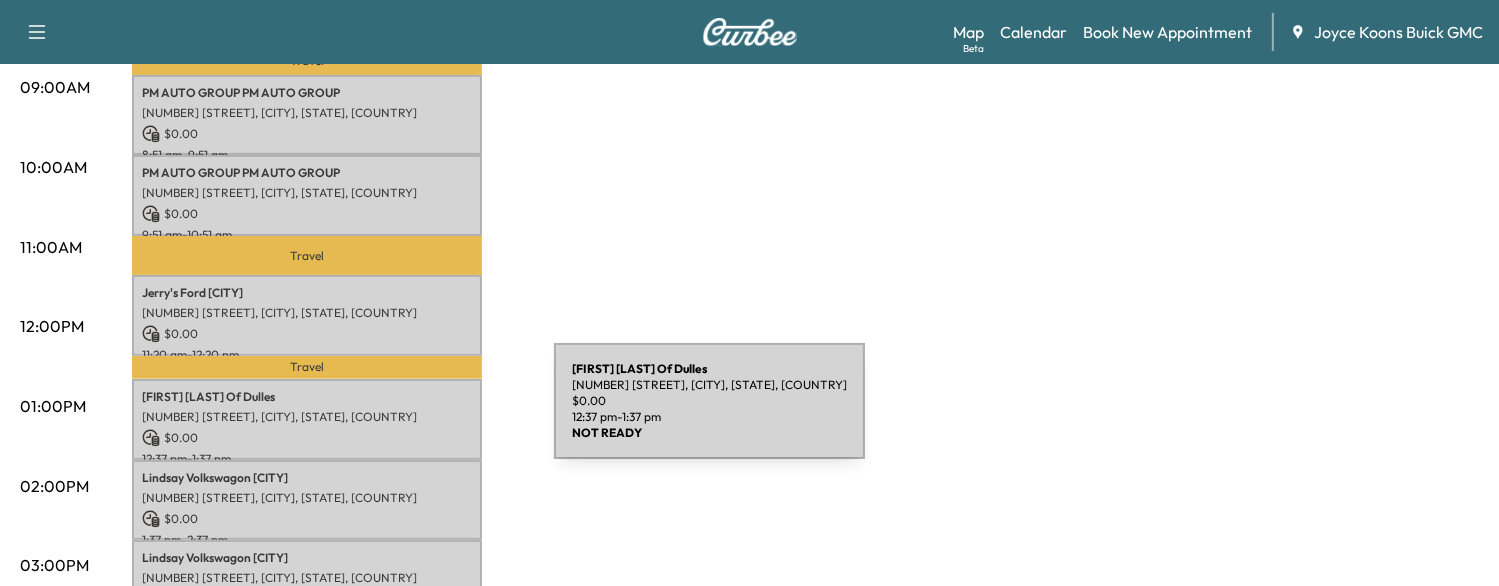 click on "[NUMBER] [STREET], [CITY], [STATE], [COUNTRY]" at bounding box center (307, 417) 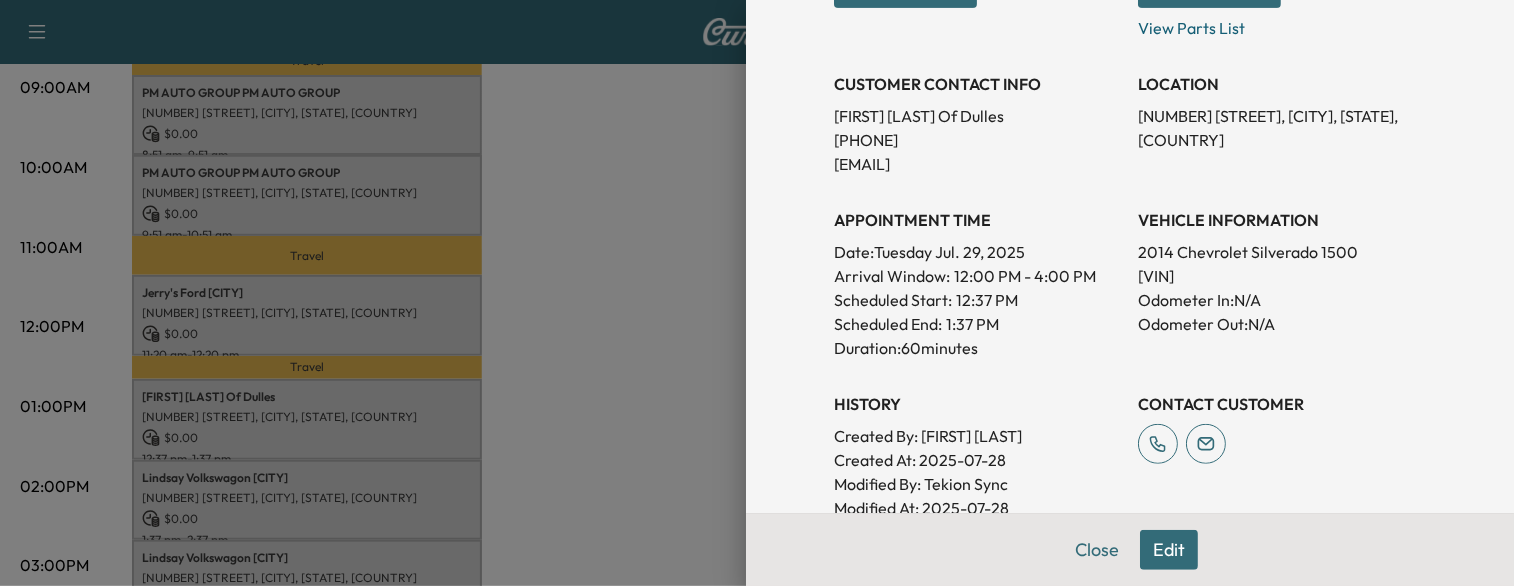 scroll, scrollTop: 375, scrollLeft: 0, axis: vertical 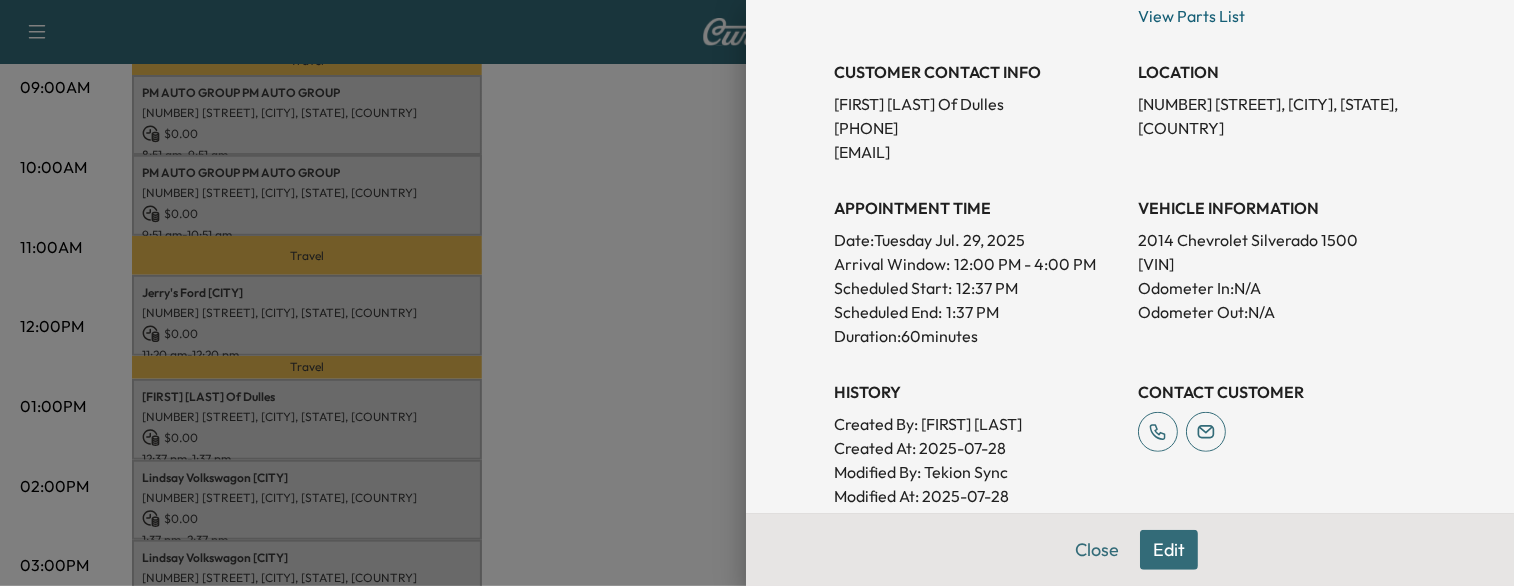 click at bounding box center (757, 293) 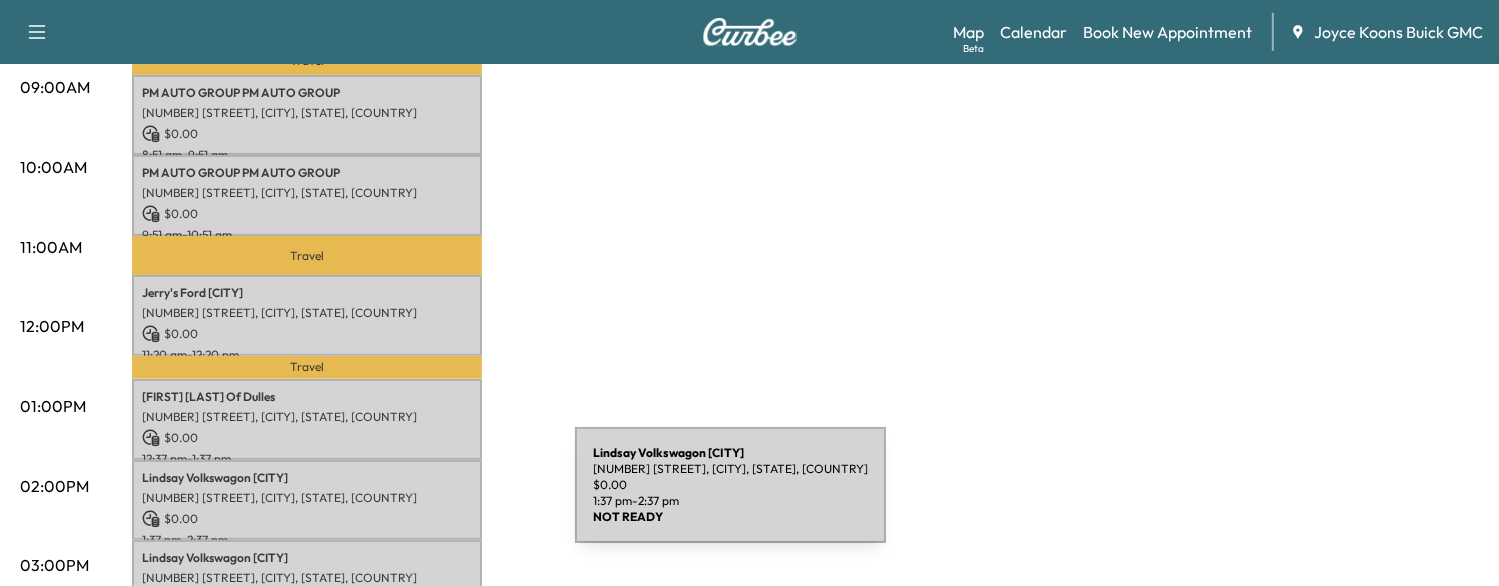 click on "[NUMBER] [STREET], [CITY], [STATE], [COUNTRY]" at bounding box center [307, 498] 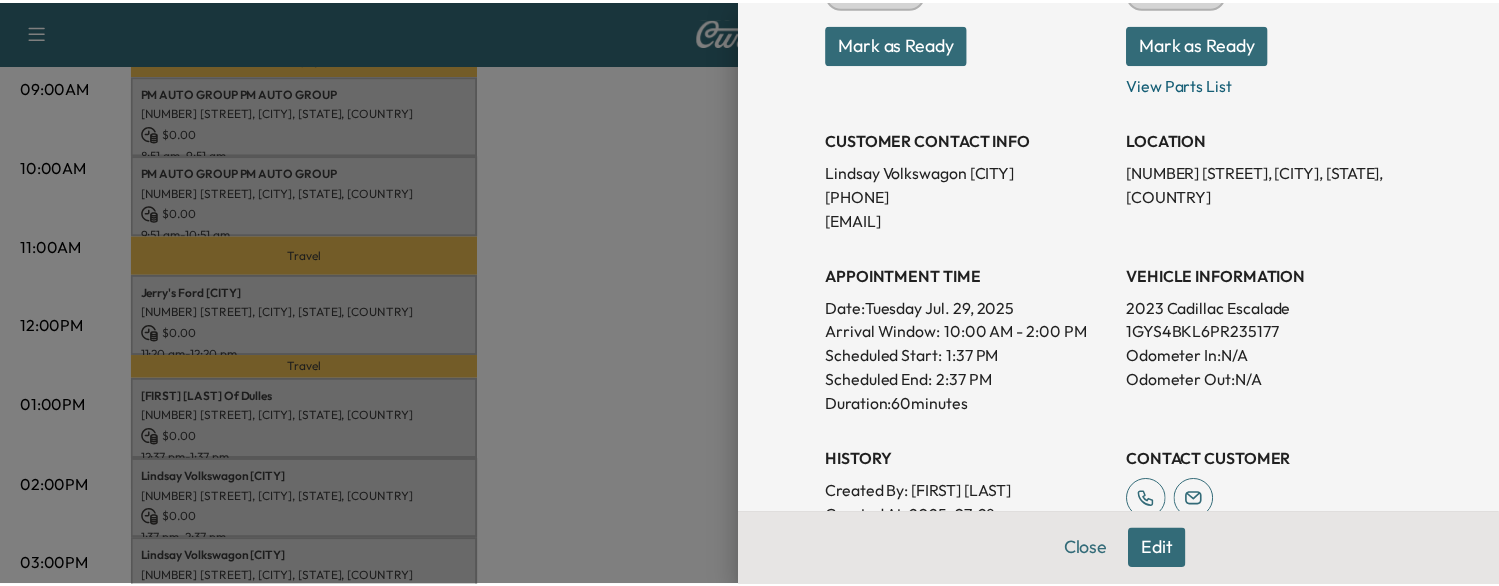 scroll, scrollTop: 314, scrollLeft: 0, axis: vertical 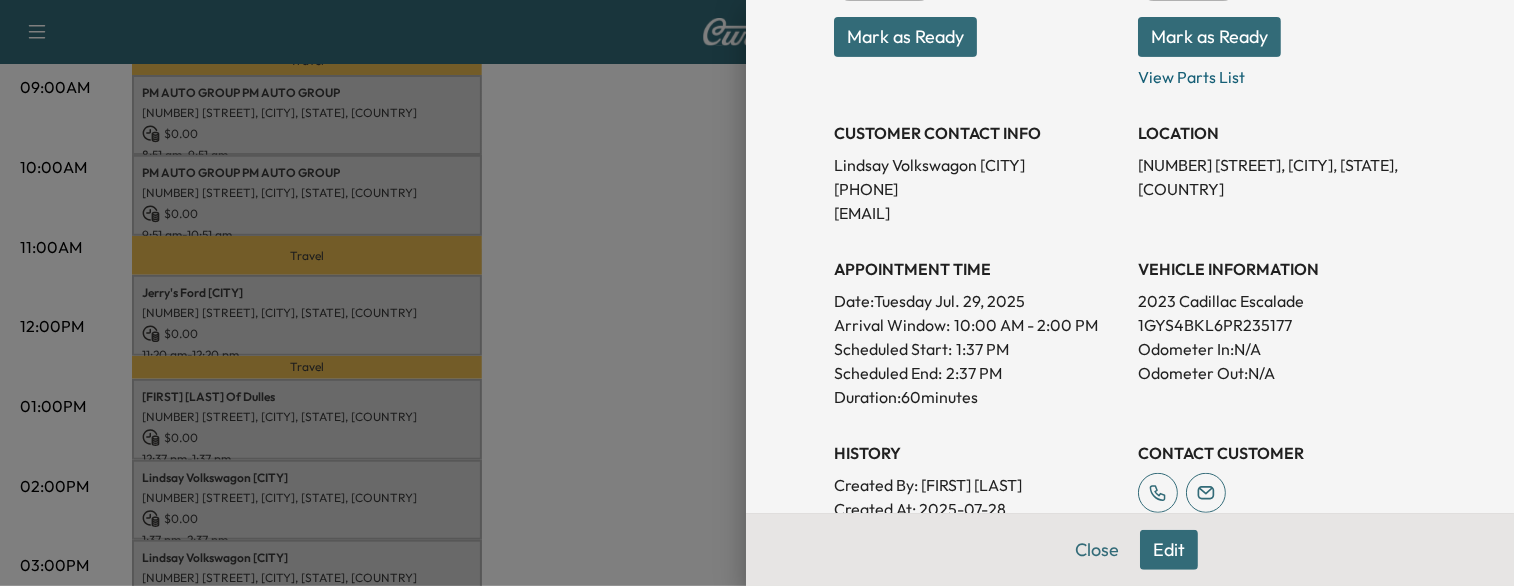 click at bounding box center [757, 293] 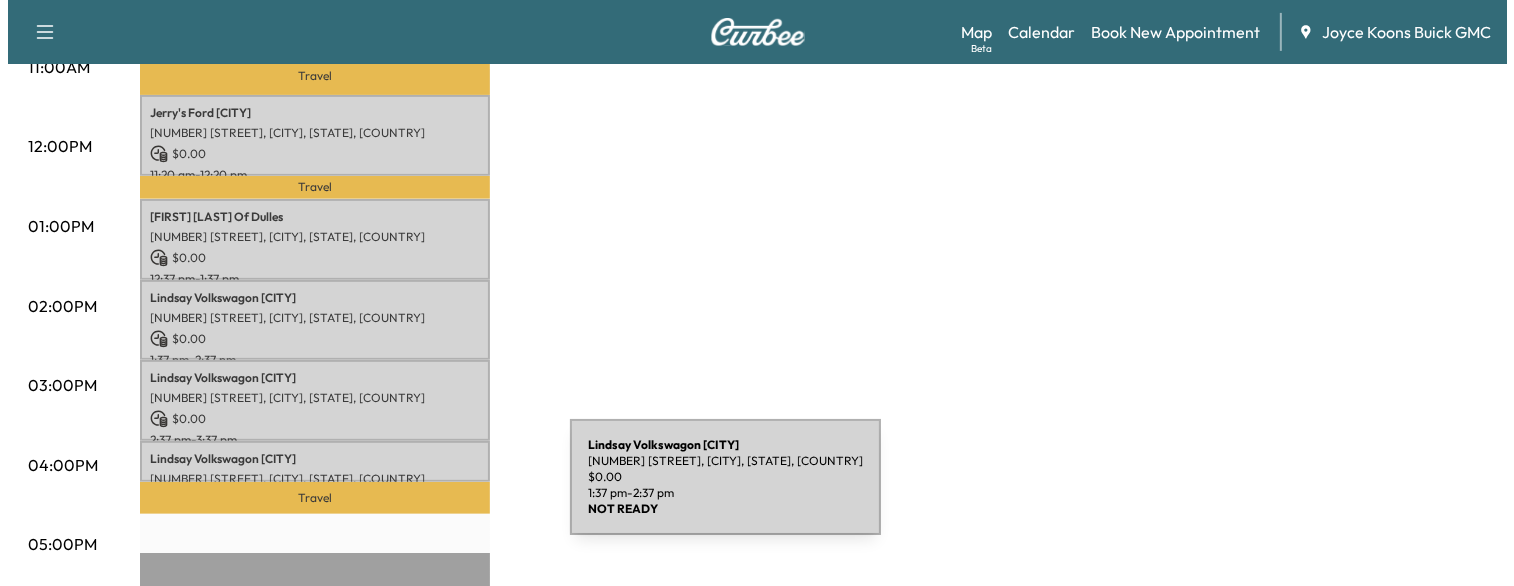 scroll, scrollTop: 804, scrollLeft: 0, axis: vertical 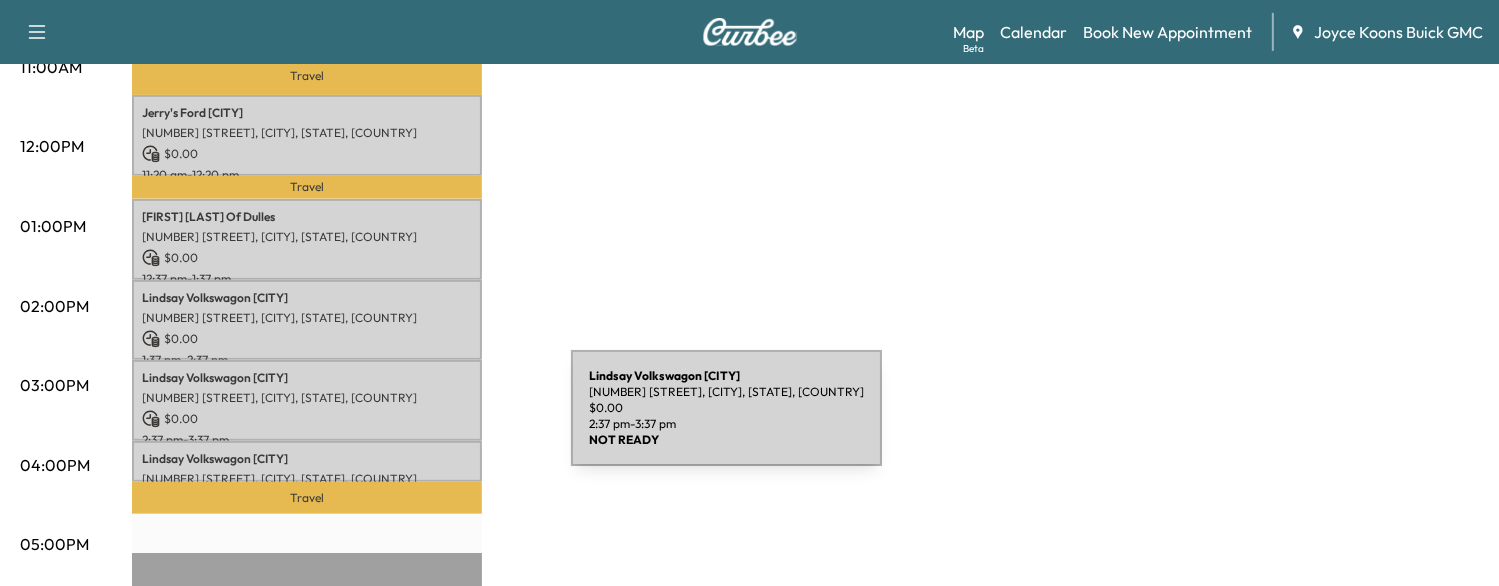 click on "Lindsay Volkswagon   [CITY] [NUMBER] [STREET], [CITY], [STATE], [POSTAL_CODE], [COUNTRY]   $ 0.00 2:37 pm  -  3:37 pm" at bounding box center (307, 400) 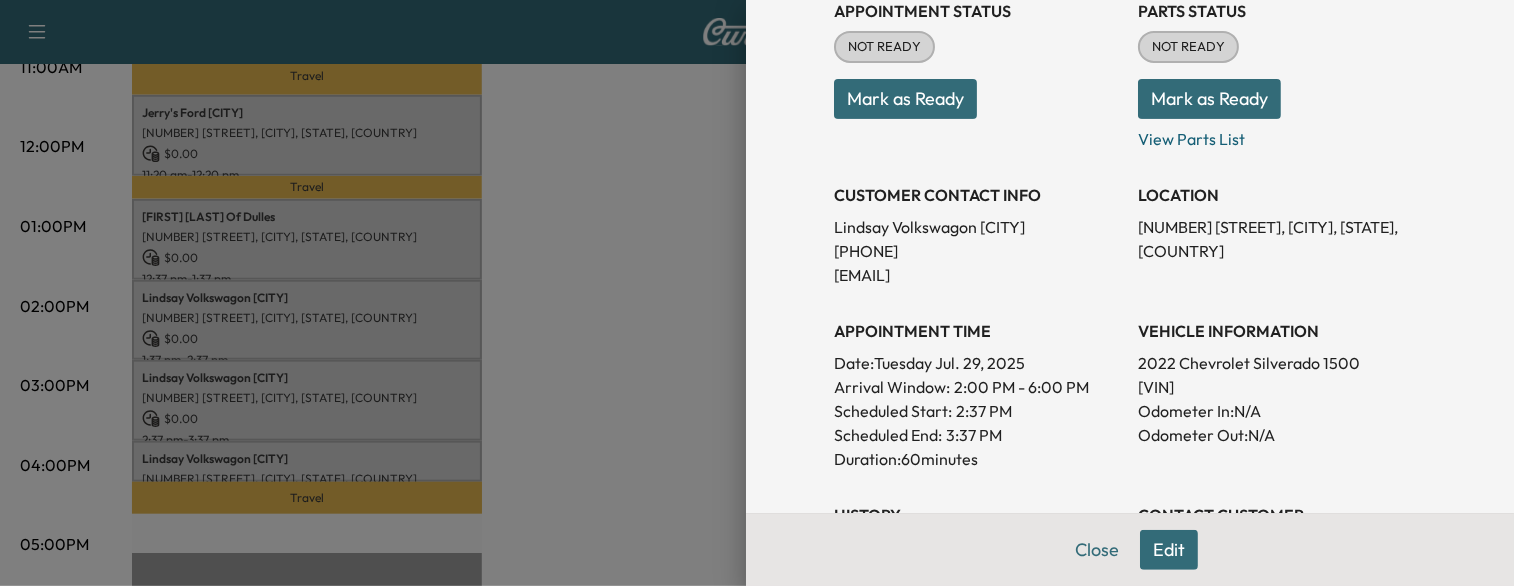 scroll, scrollTop: 286, scrollLeft: 0, axis: vertical 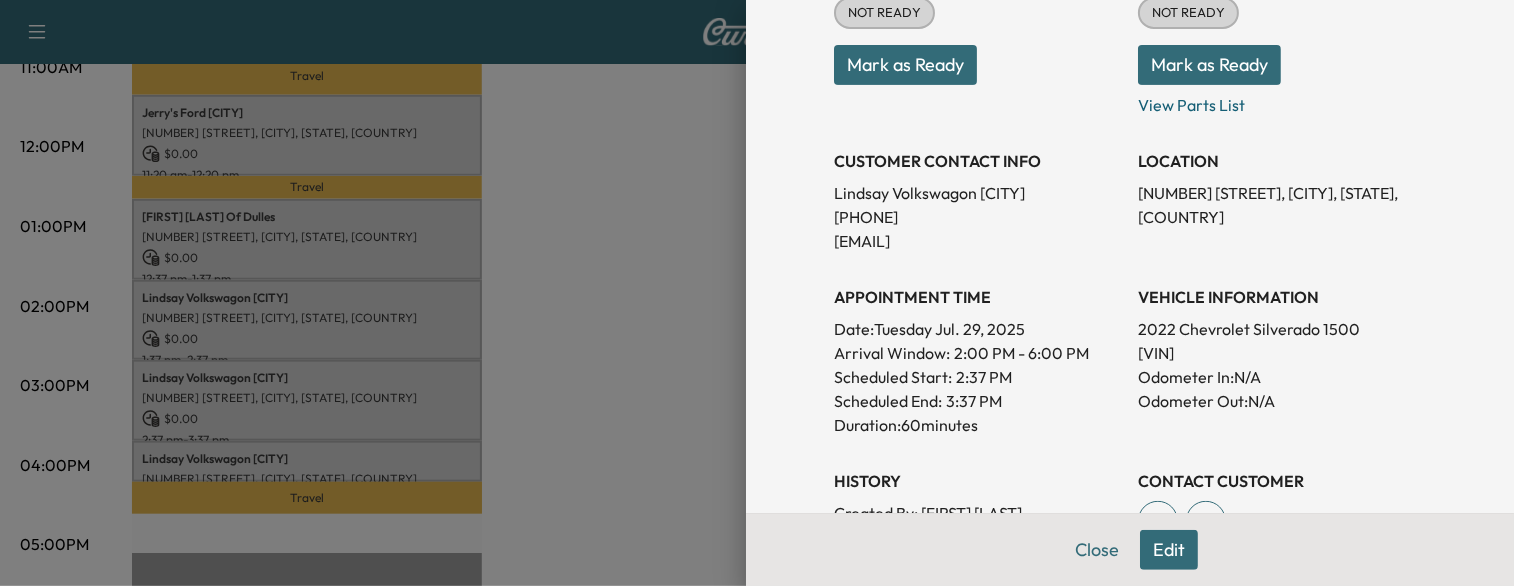 click at bounding box center (757, 293) 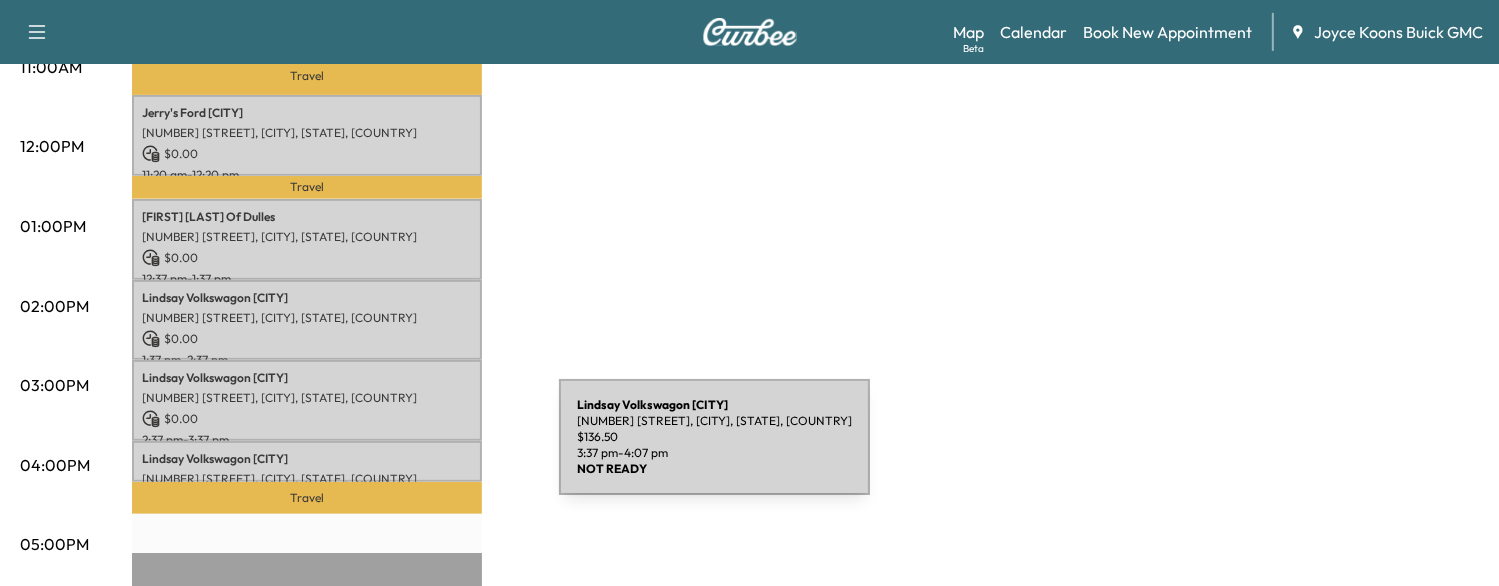 click on "Lindsay Volkswagon   [CITY]" at bounding box center [307, 459] 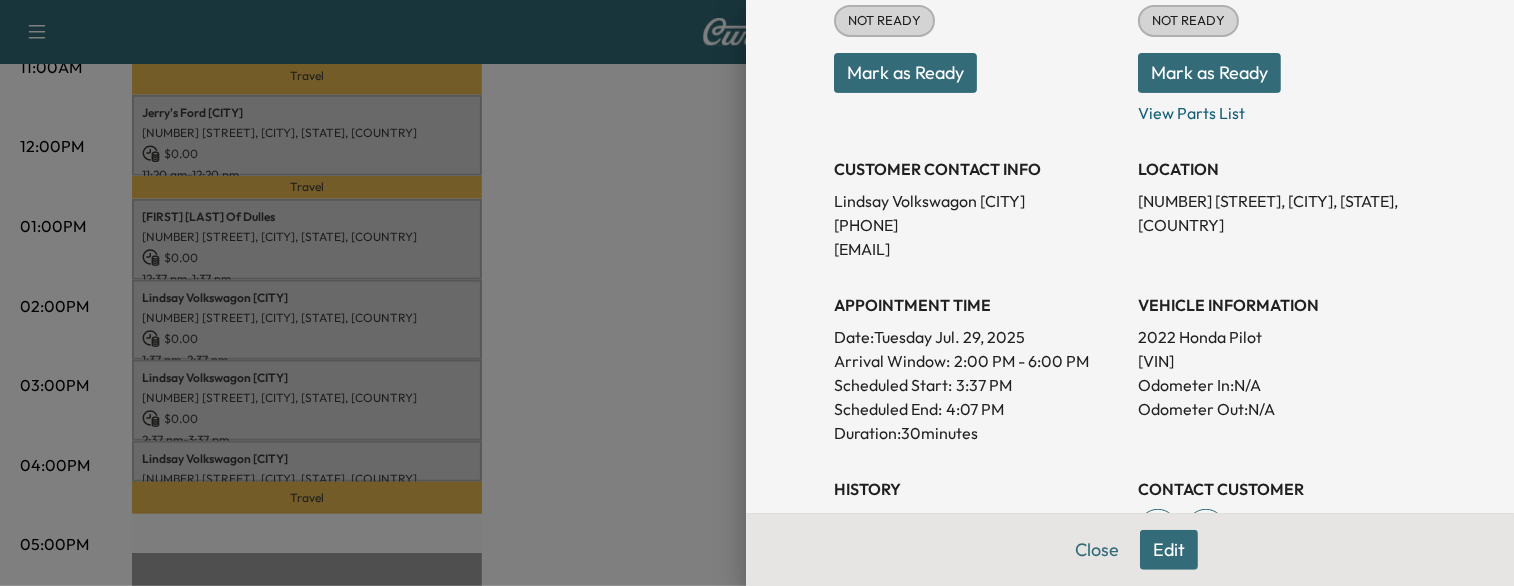 scroll, scrollTop: 280, scrollLeft: 0, axis: vertical 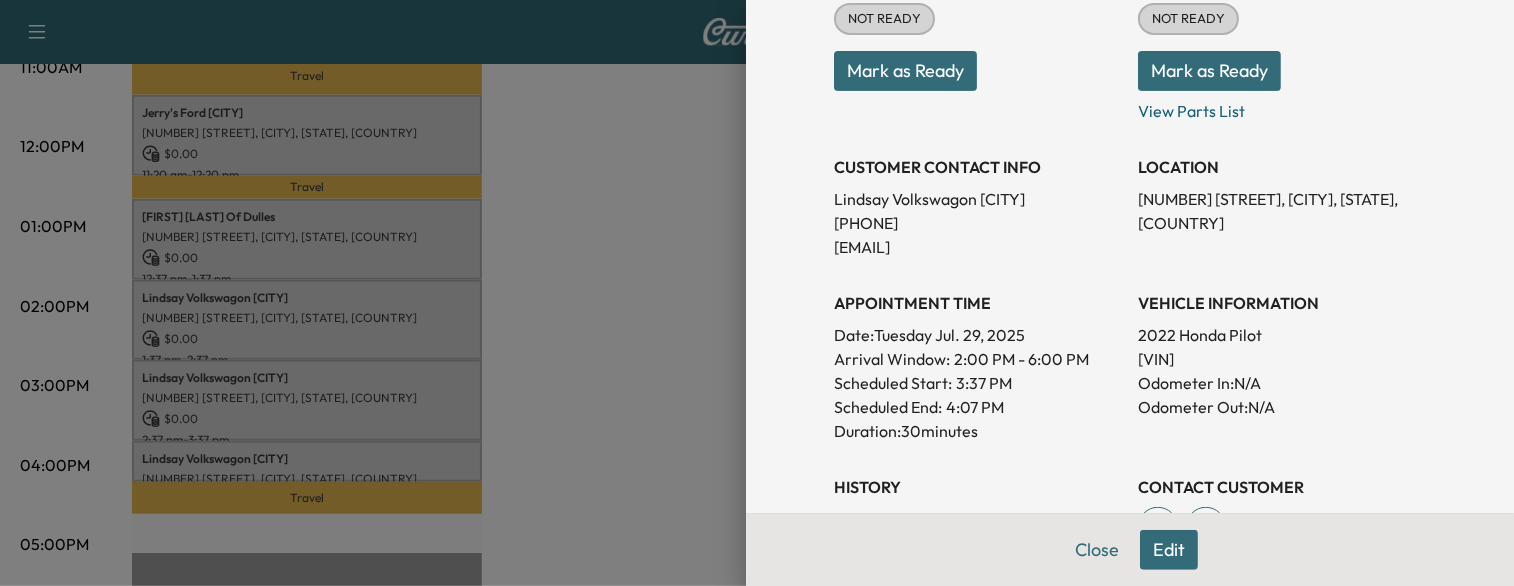 click at bounding box center (757, 293) 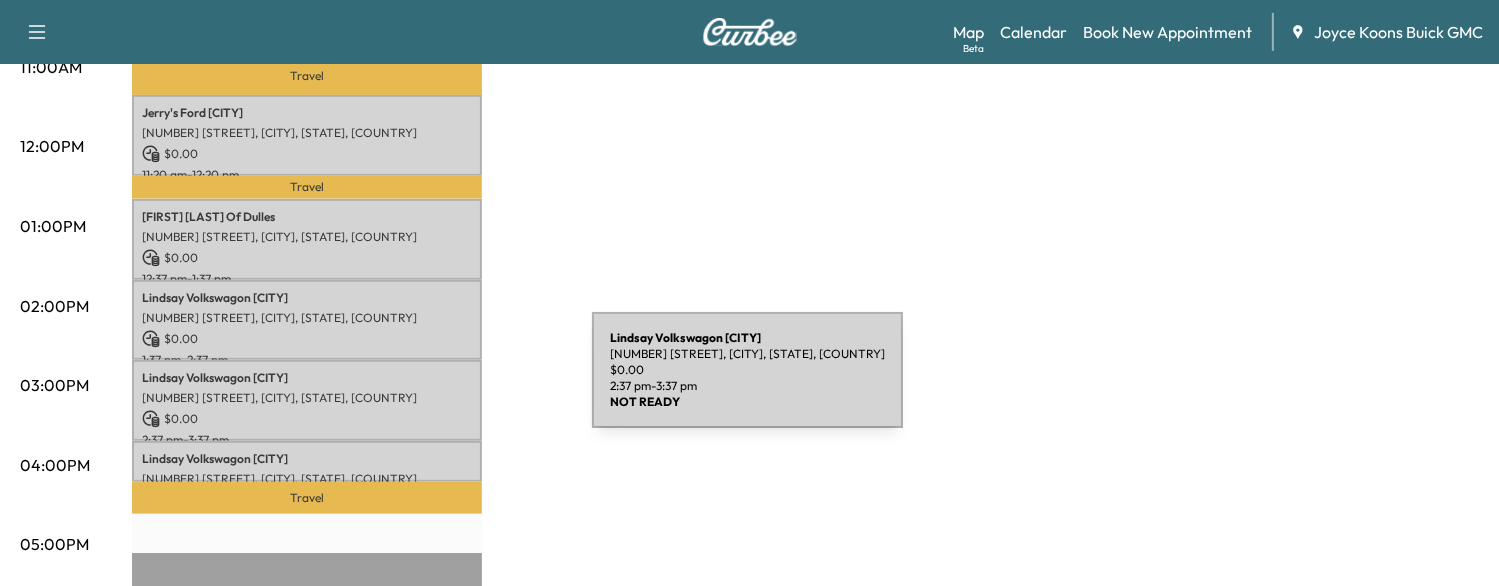 click on "[NUMBER] [STREET], [CITY], [STATE], [COUNTRY]" at bounding box center [307, 398] 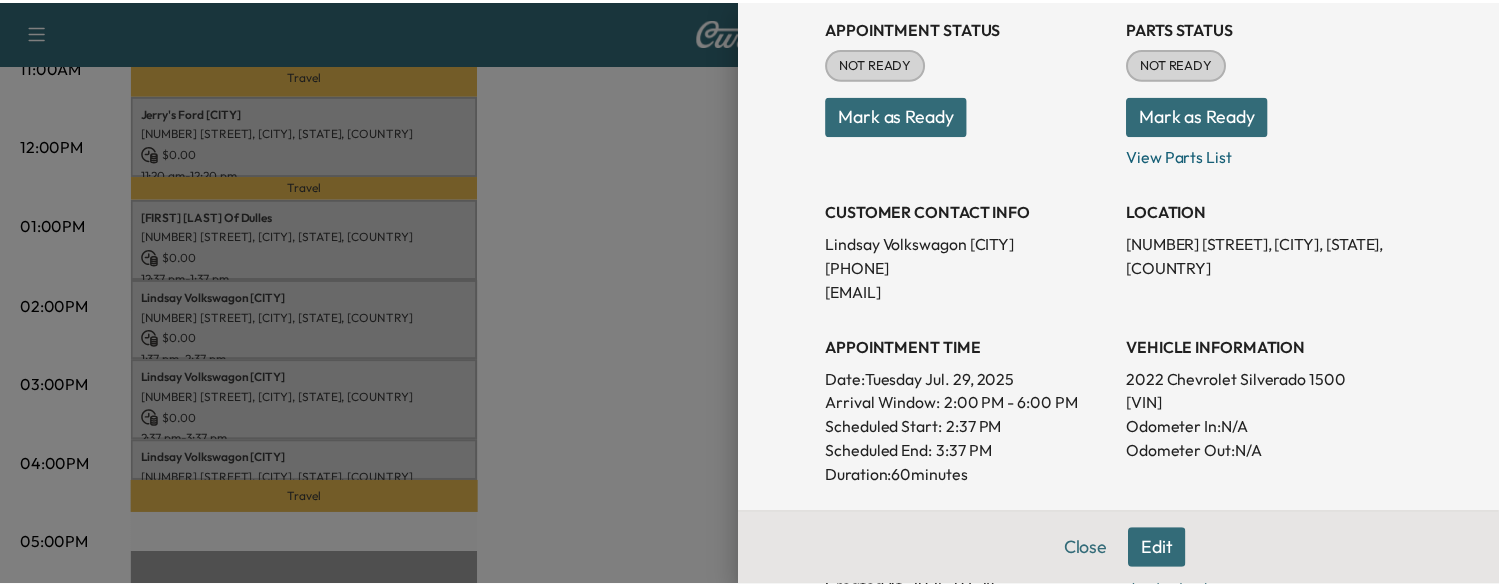 scroll, scrollTop: 236, scrollLeft: 0, axis: vertical 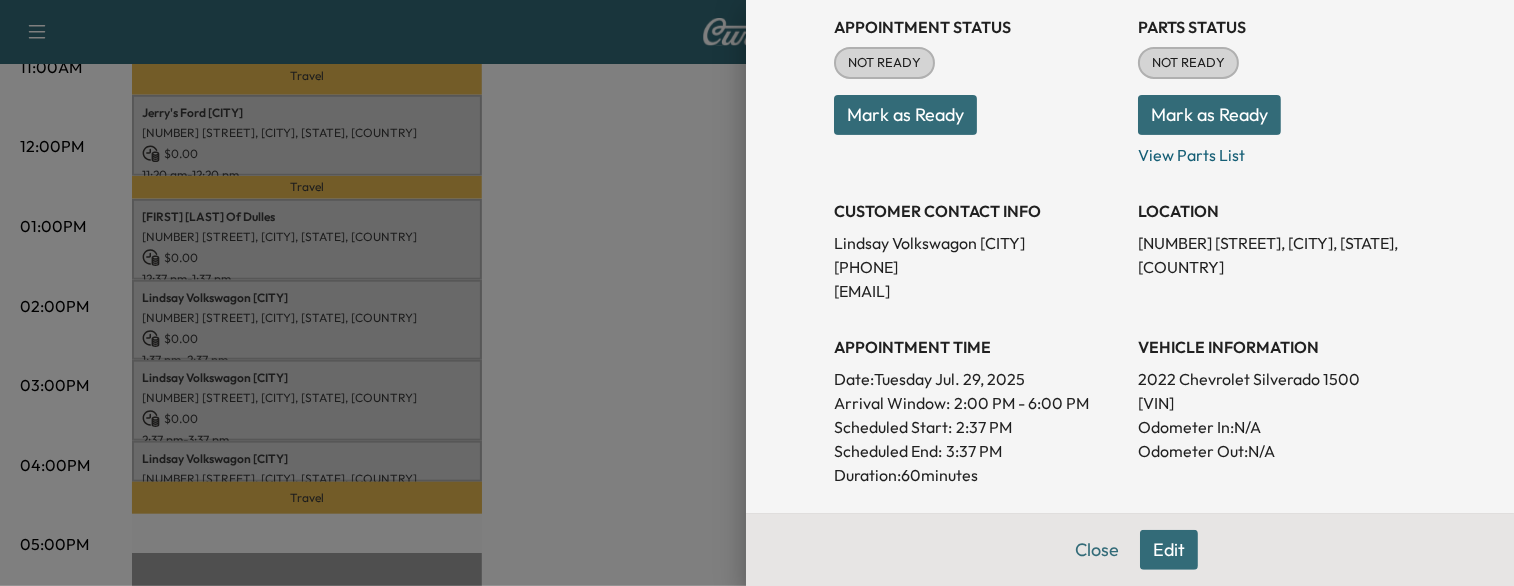 click at bounding box center (757, 293) 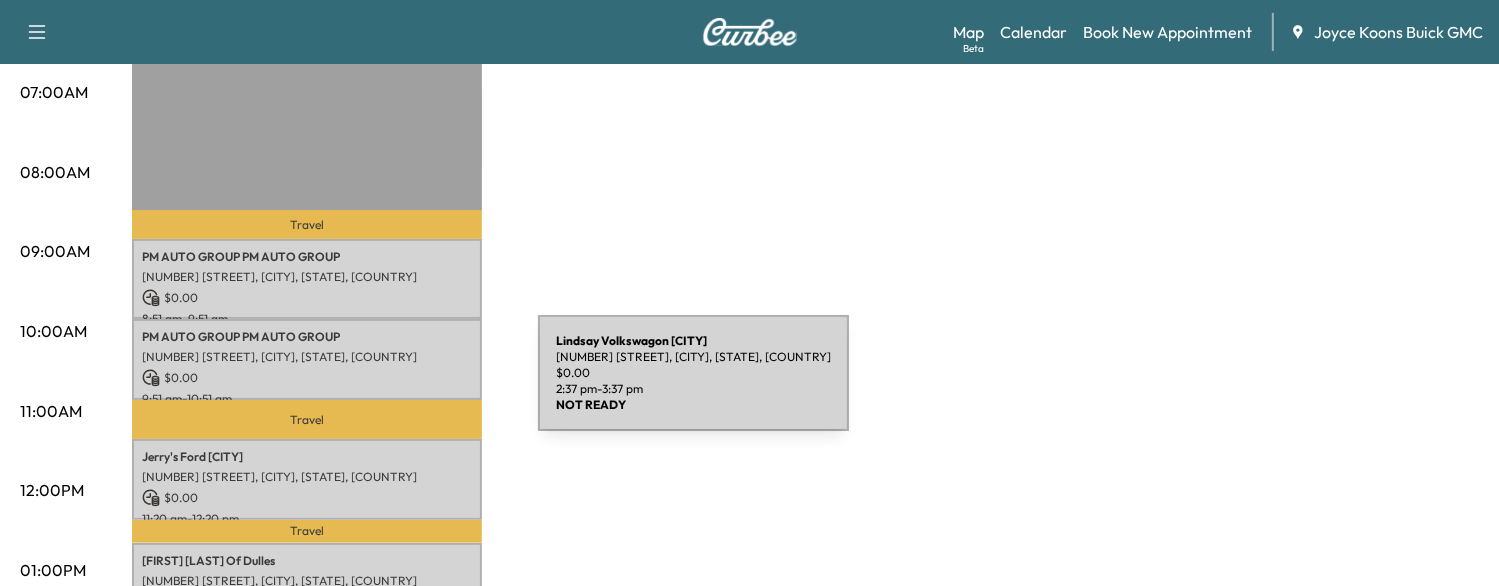 scroll, scrollTop: 460, scrollLeft: 0, axis: vertical 